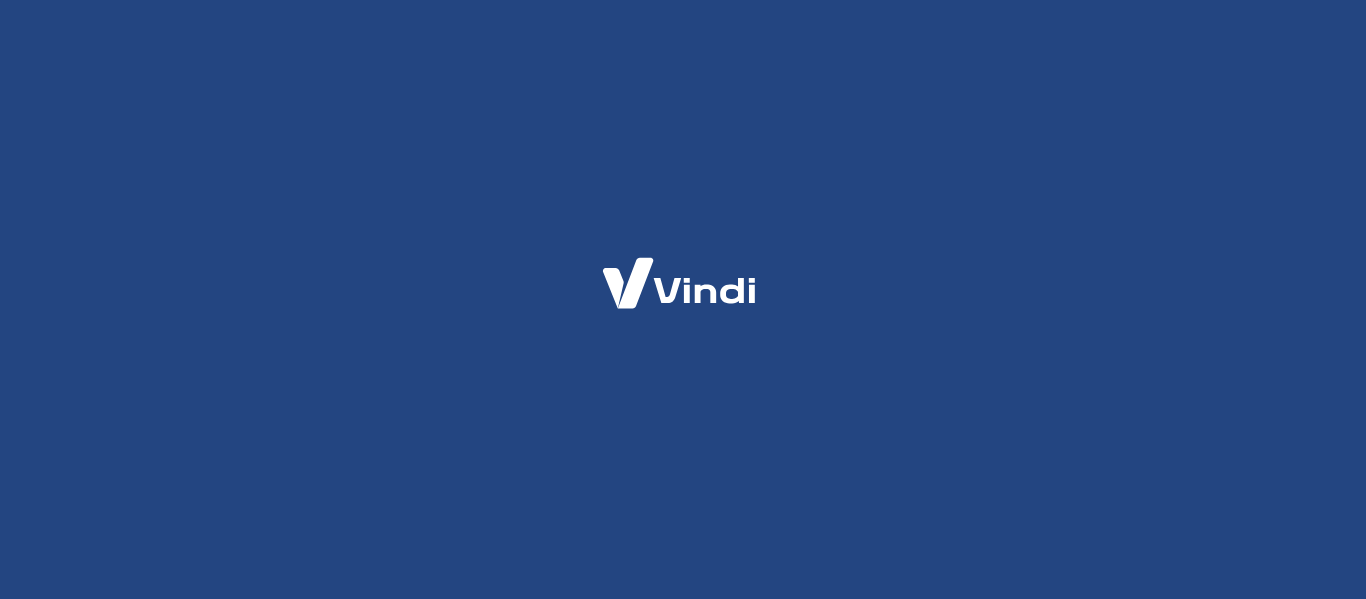 scroll, scrollTop: 0, scrollLeft: 0, axis: both 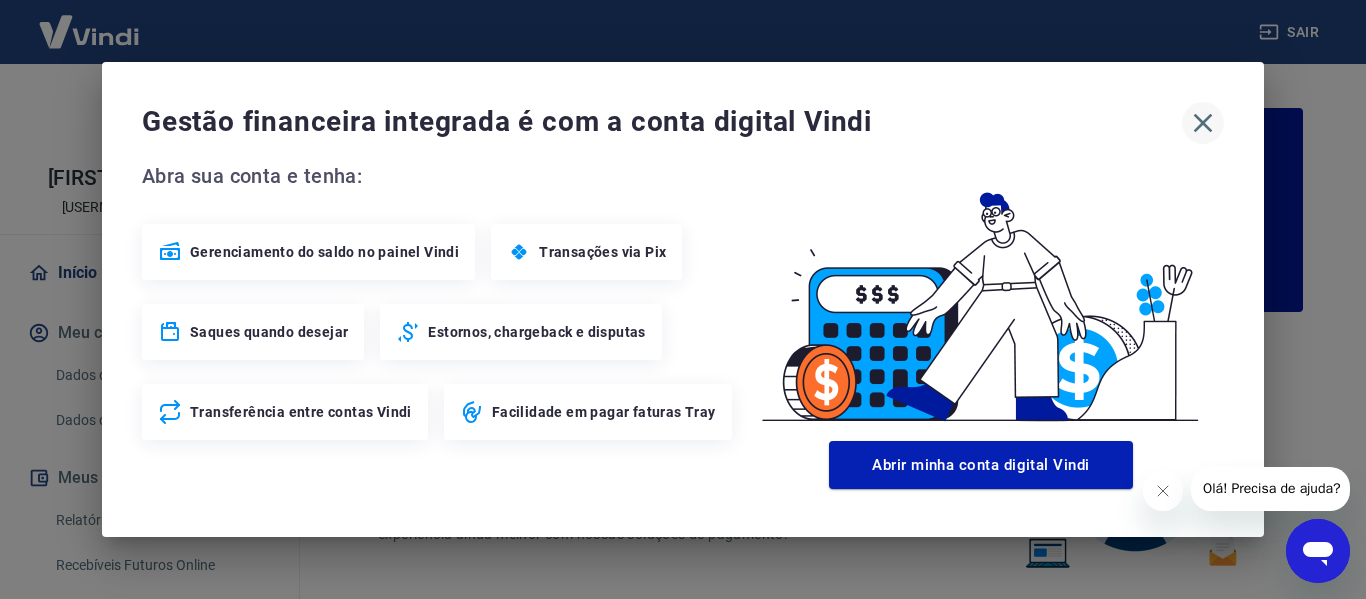 click 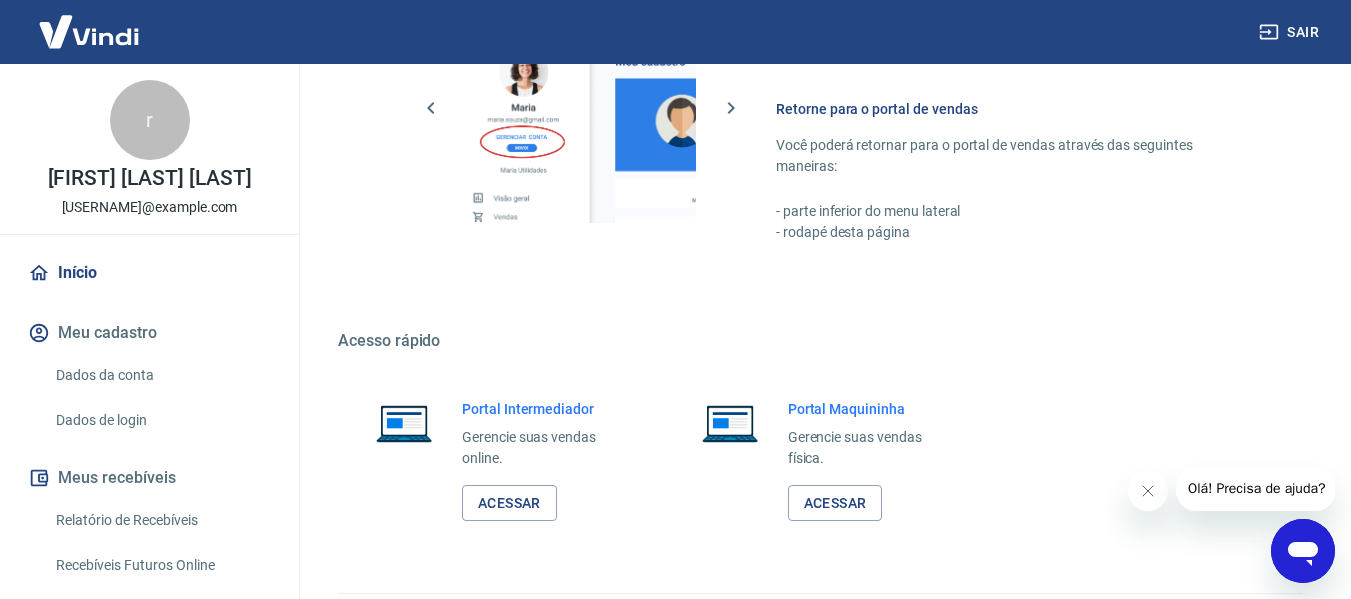 scroll, scrollTop: 1249, scrollLeft: 0, axis: vertical 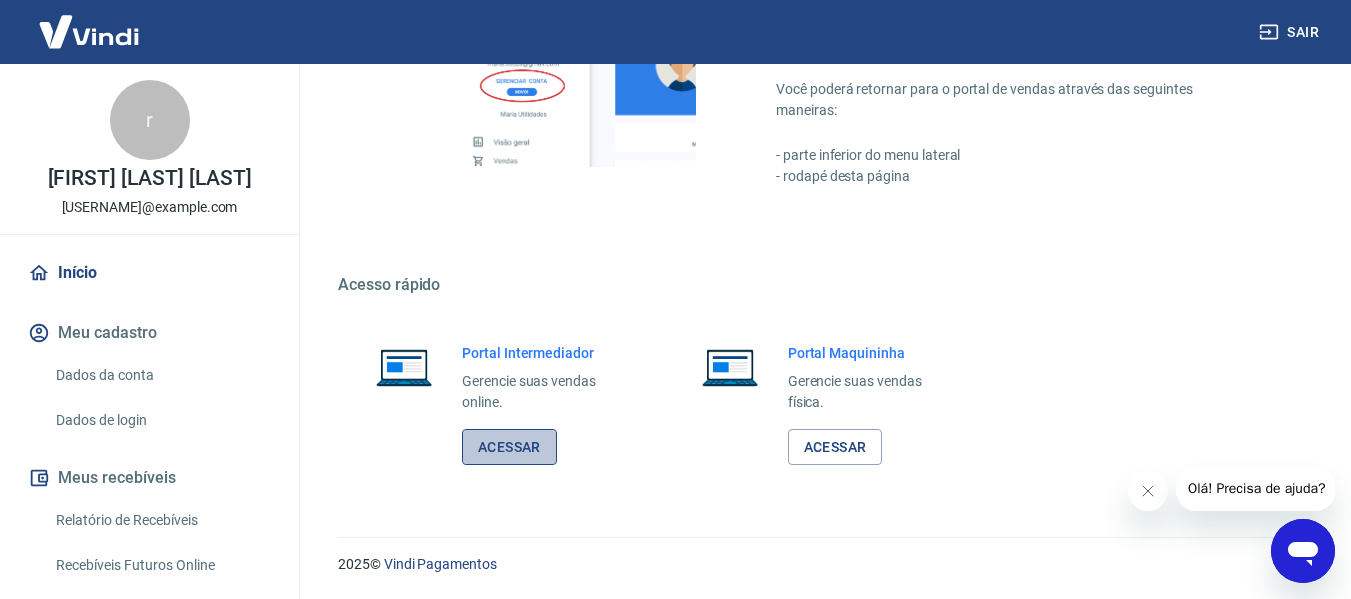 click on "Acessar" at bounding box center (509, 447) 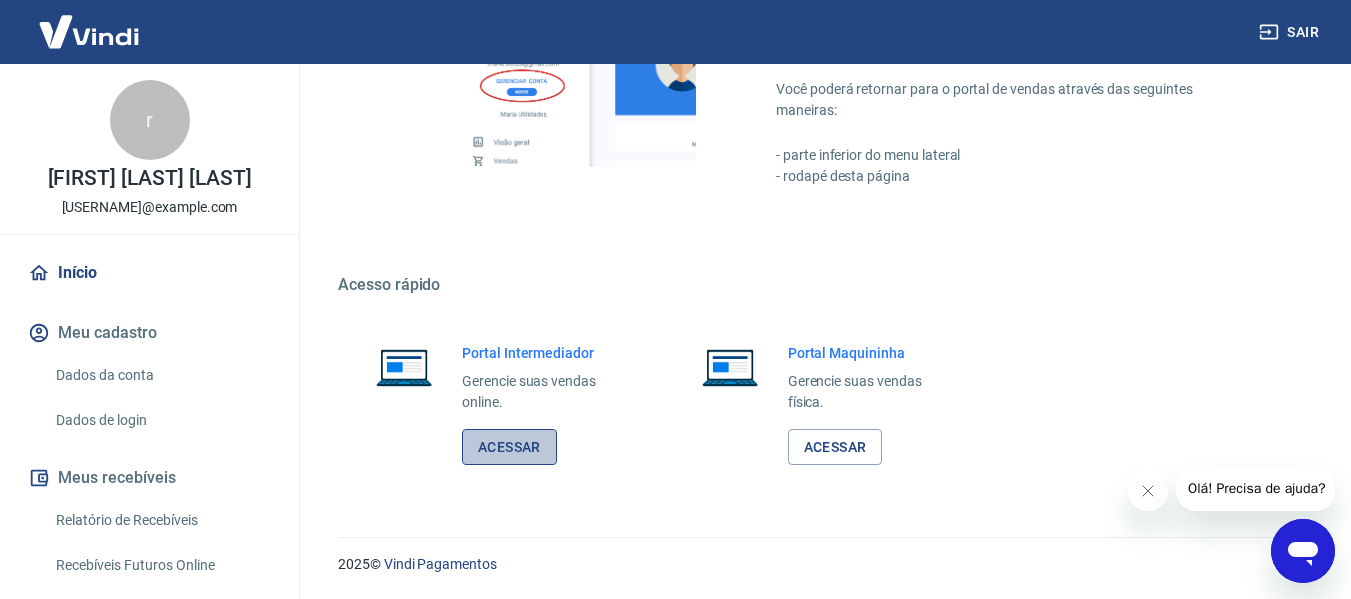 click on "Acessar" at bounding box center [509, 447] 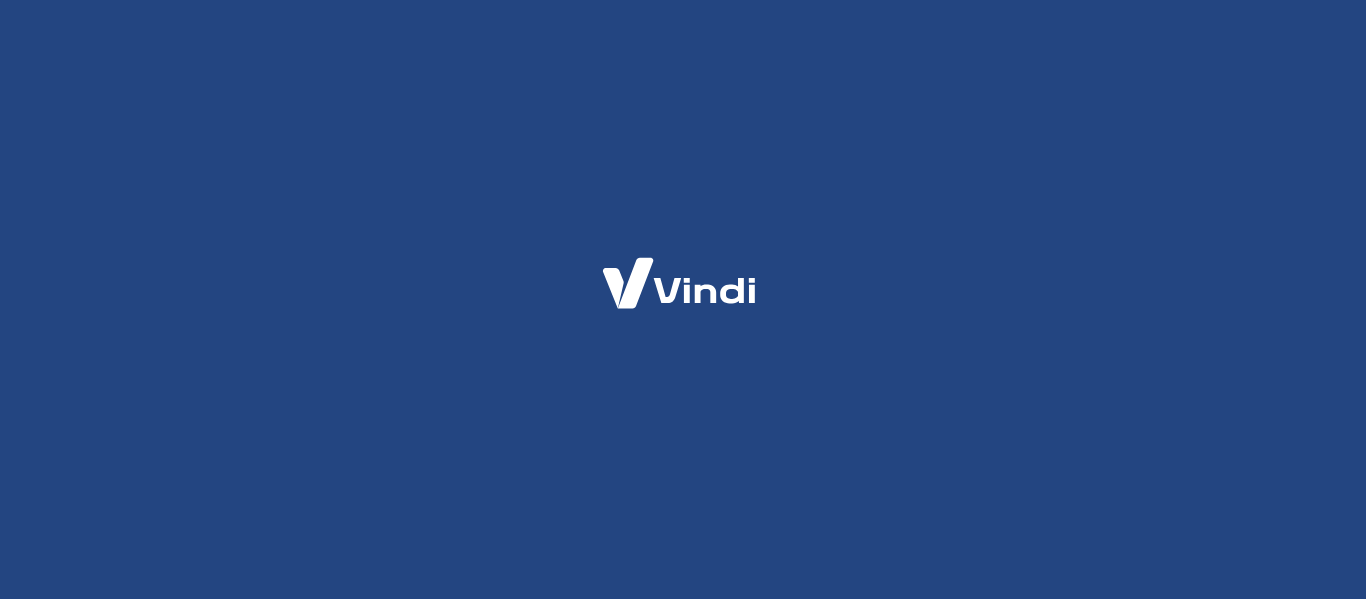 scroll, scrollTop: 0, scrollLeft: 0, axis: both 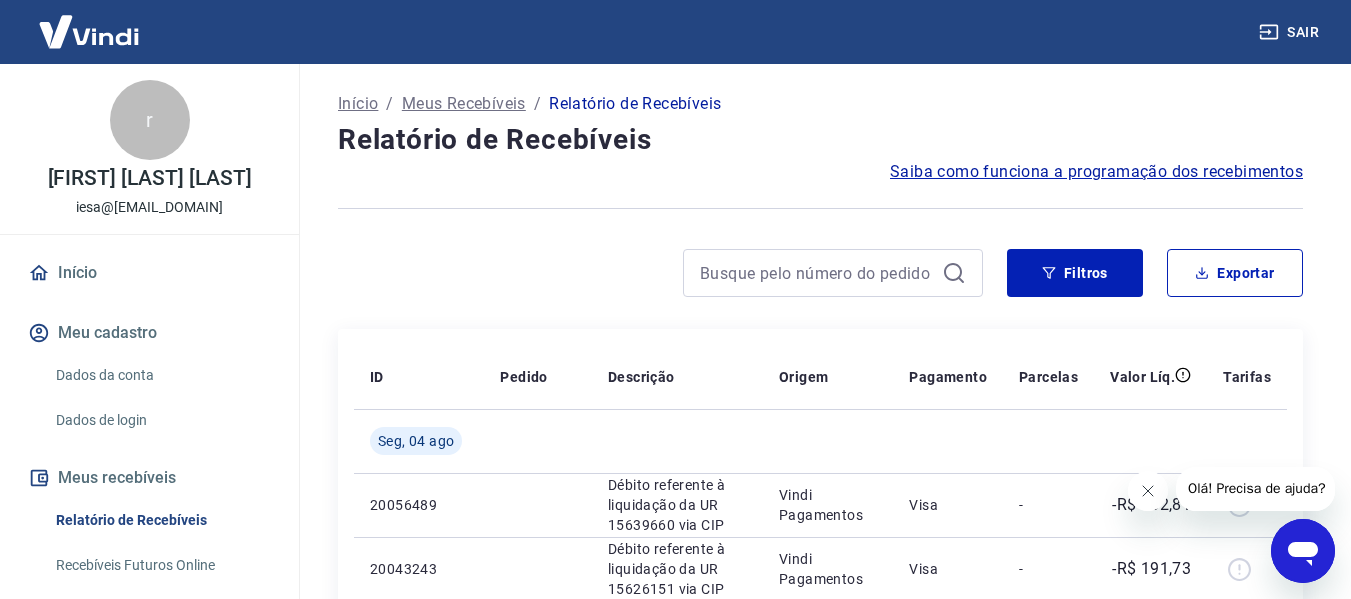 click 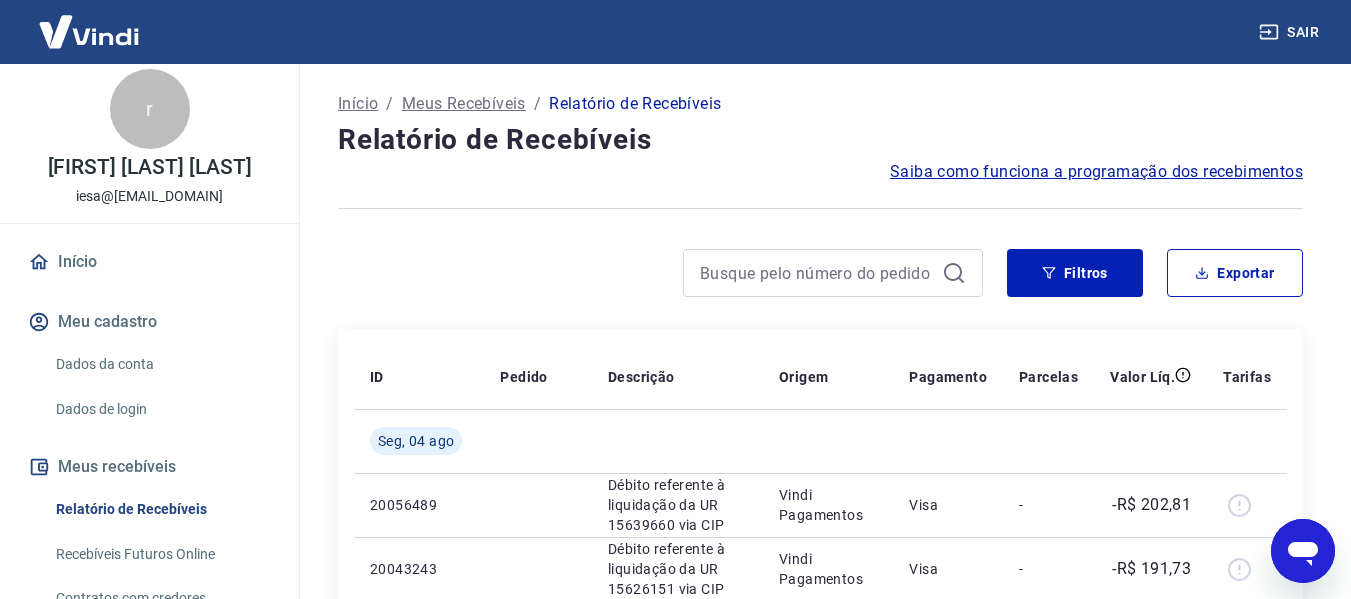scroll, scrollTop: 0, scrollLeft: 0, axis: both 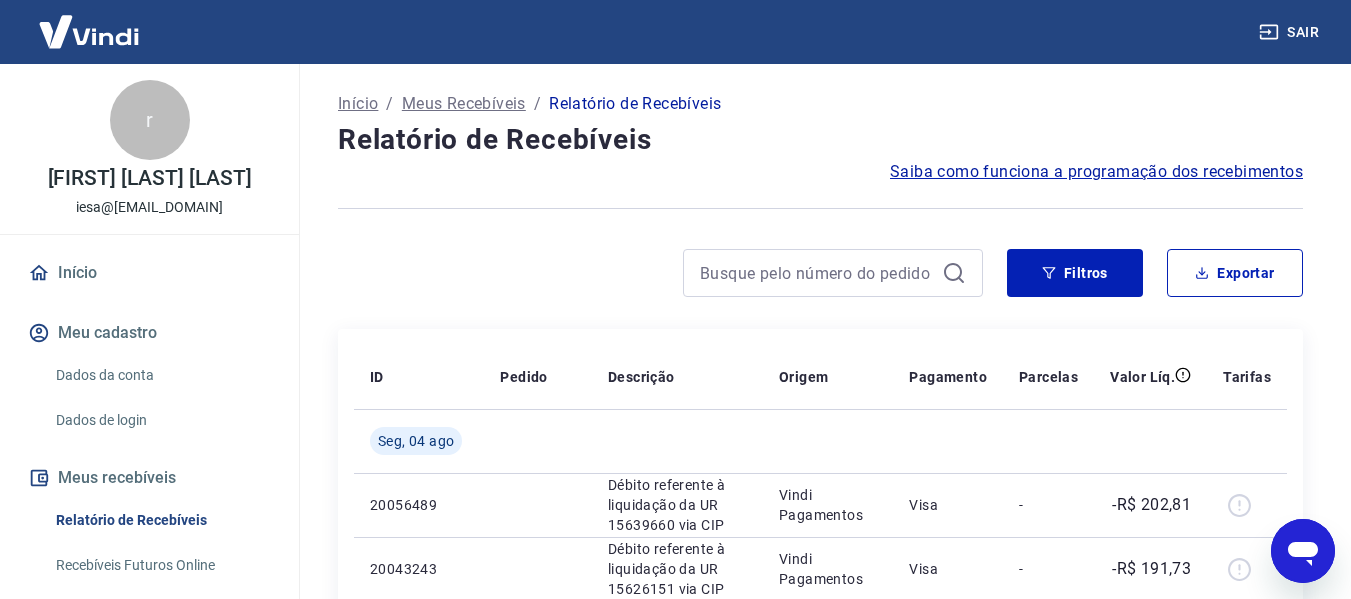 click on "Início" at bounding box center [358, 104] 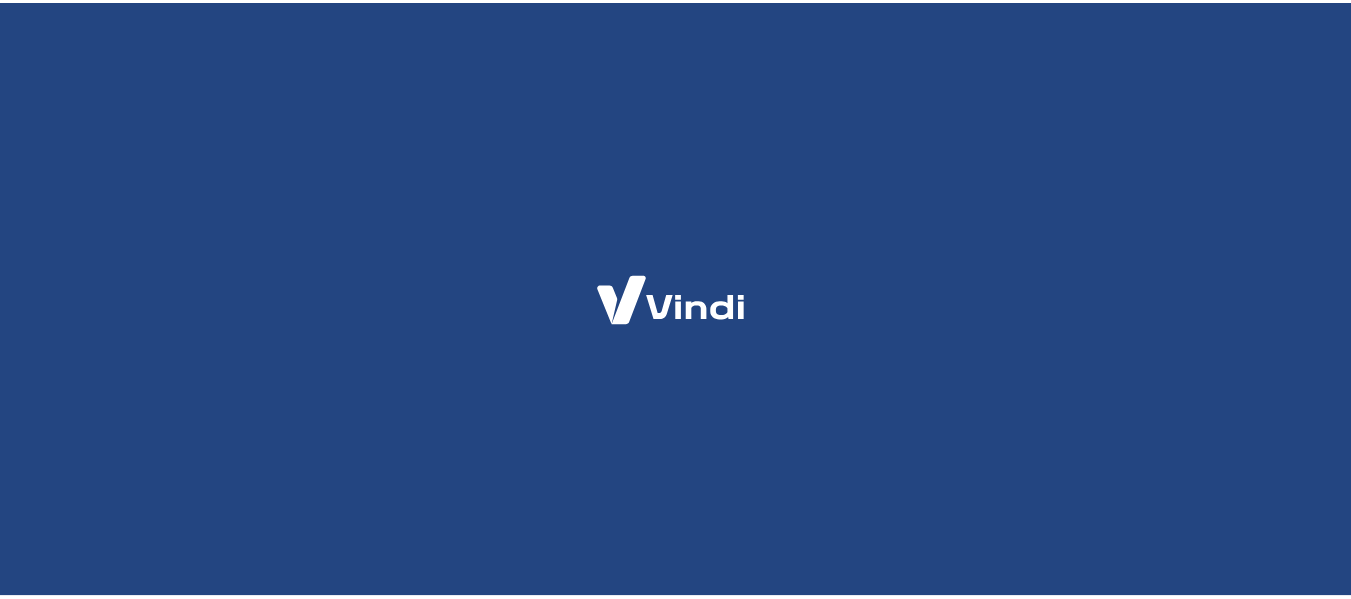 scroll, scrollTop: 0, scrollLeft: 0, axis: both 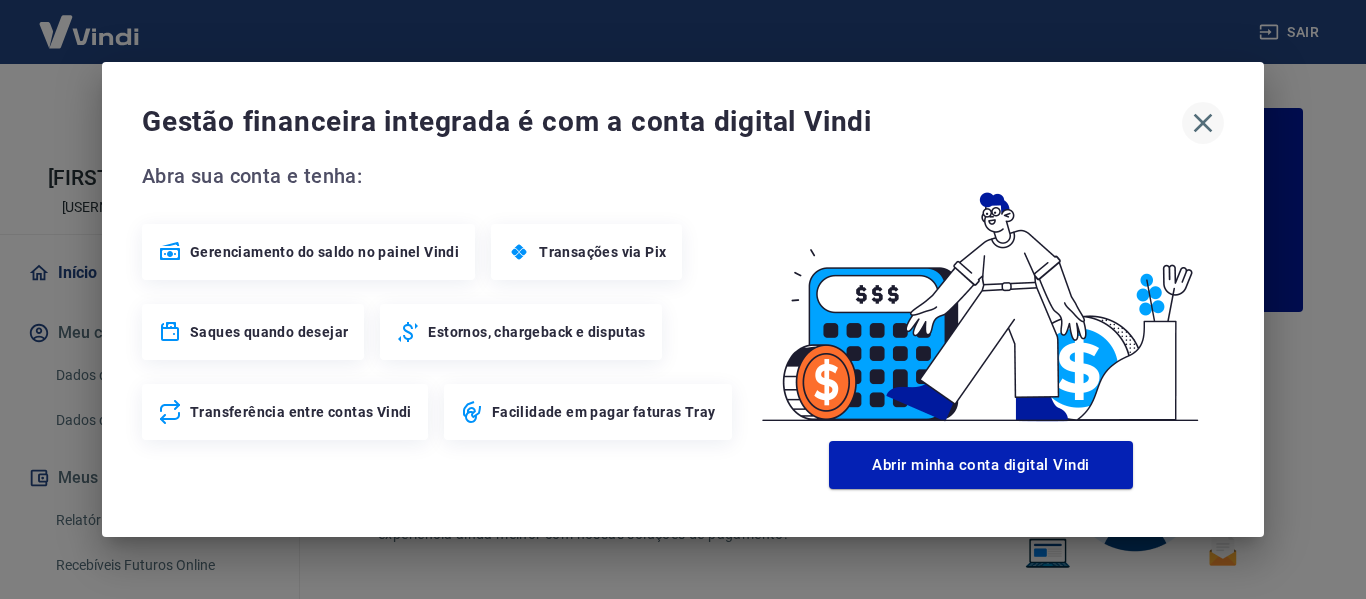 click 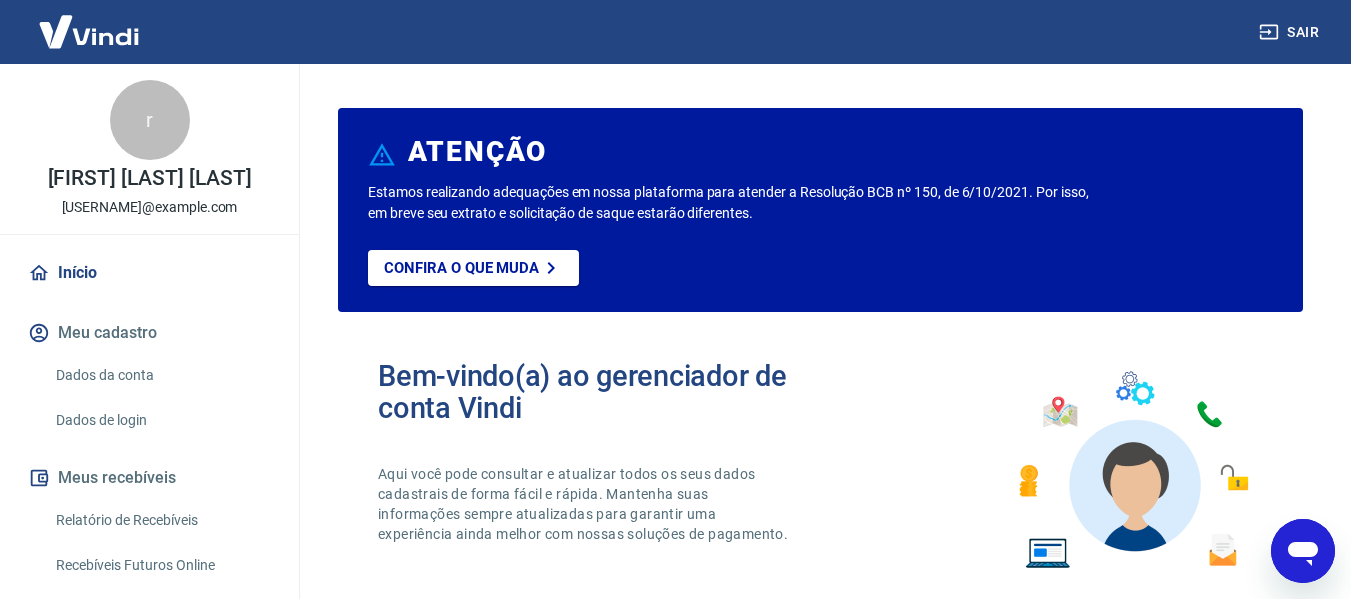 scroll, scrollTop: 0, scrollLeft: 0, axis: both 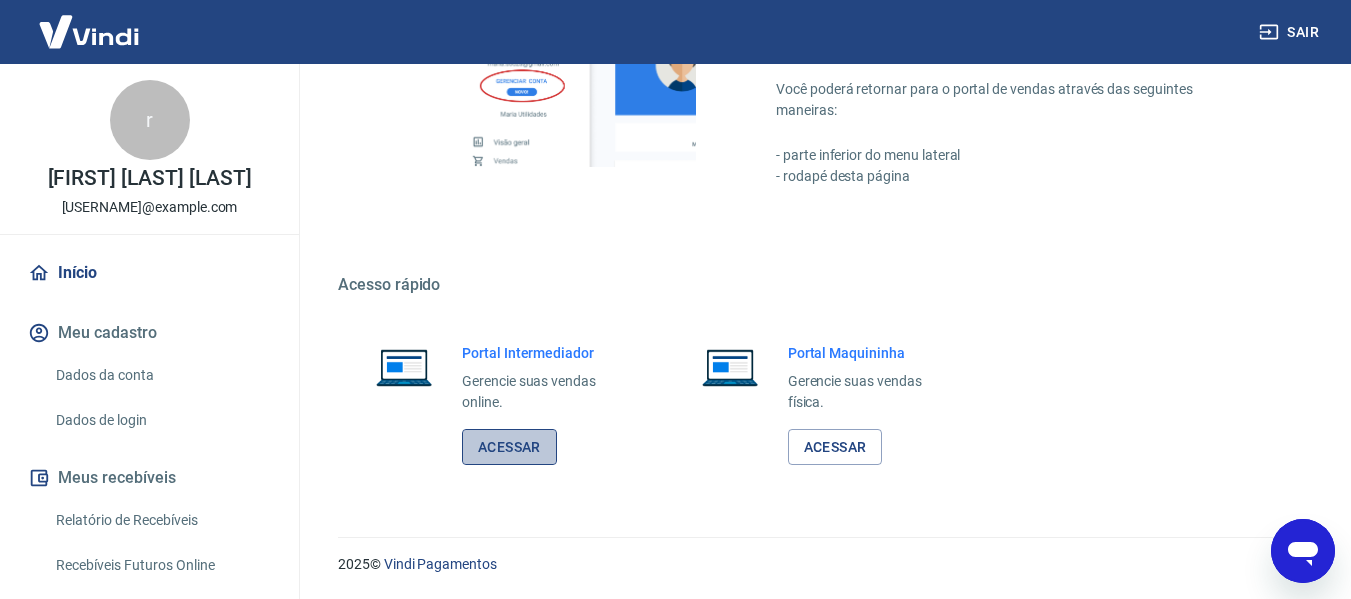 click on "Acessar" at bounding box center [509, 447] 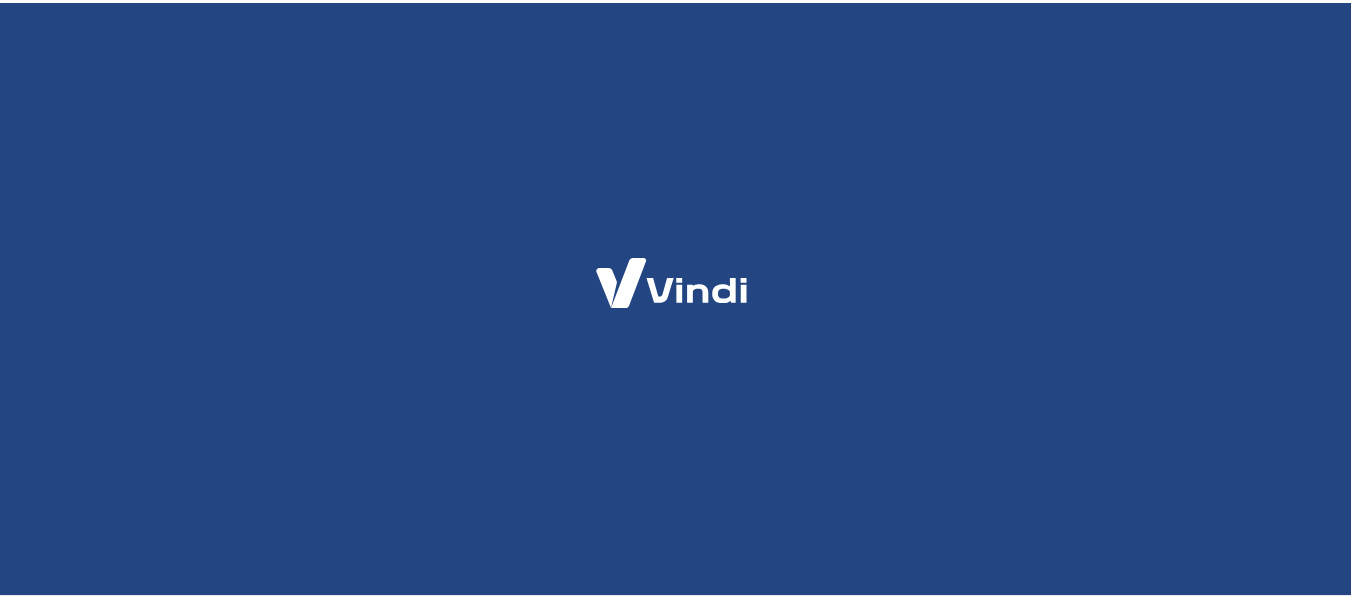scroll, scrollTop: 0, scrollLeft: 0, axis: both 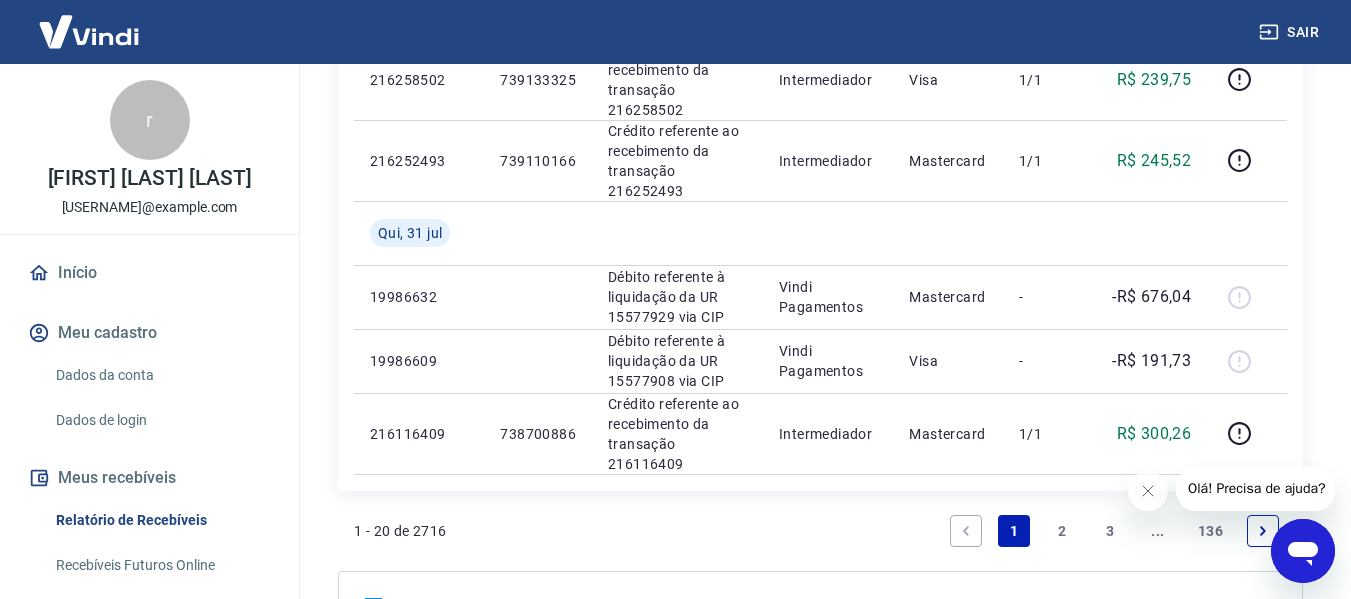 click on "Acesse Extratos Antigos" at bounding box center [1180, 644] 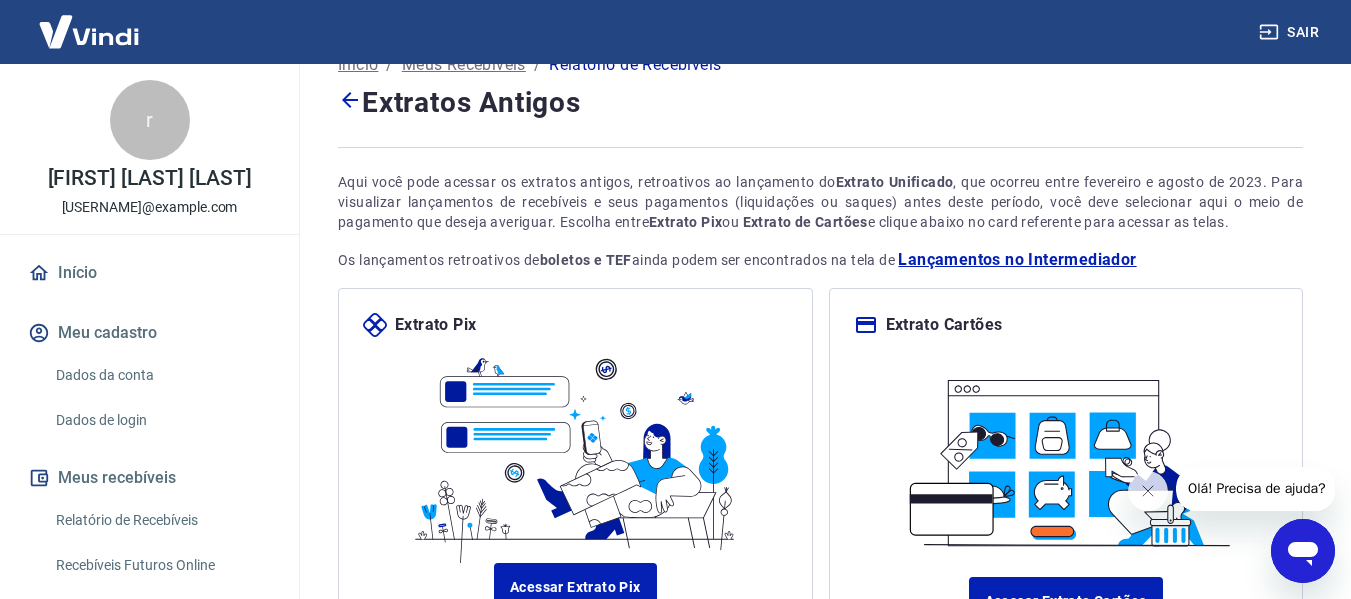 scroll, scrollTop: 231, scrollLeft: 0, axis: vertical 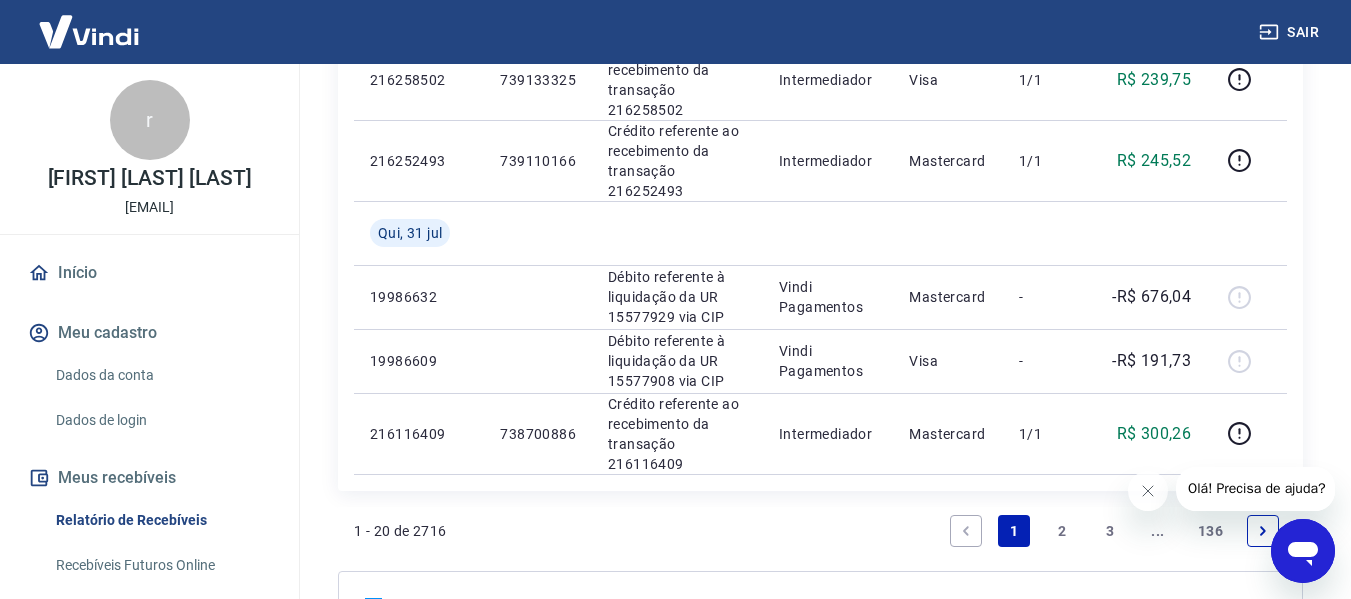 click at bounding box center (1263, 531) 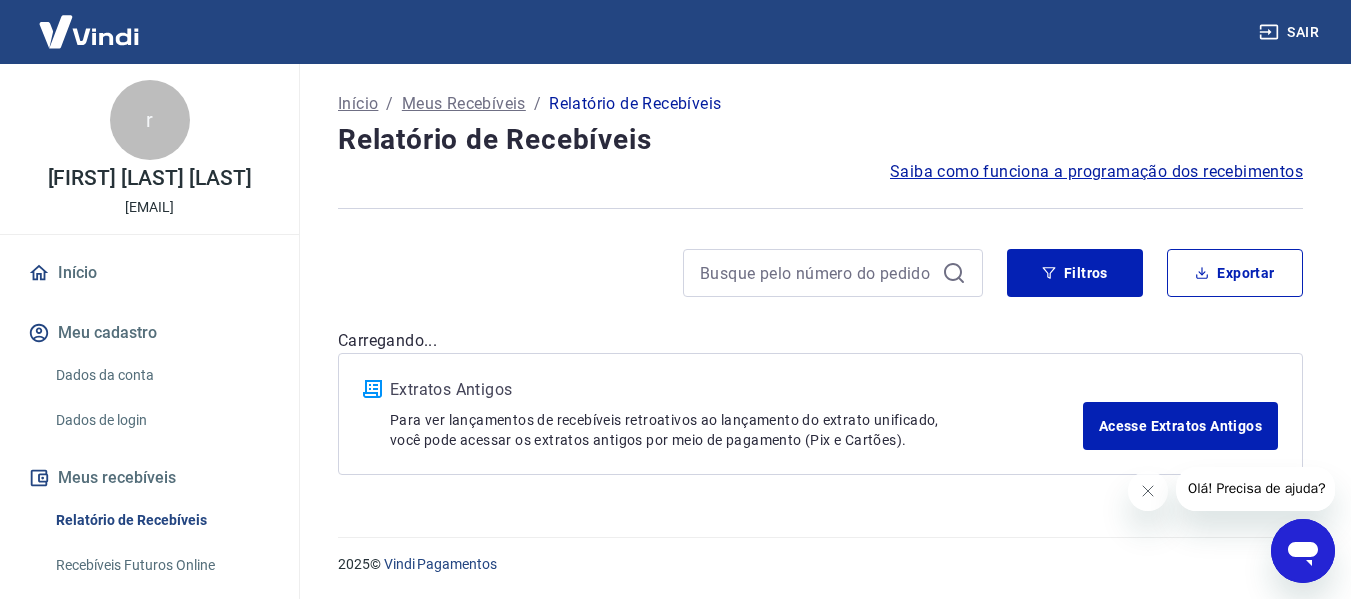 scroll, scrollTop: 0, scrollLeft: 0, axis: both 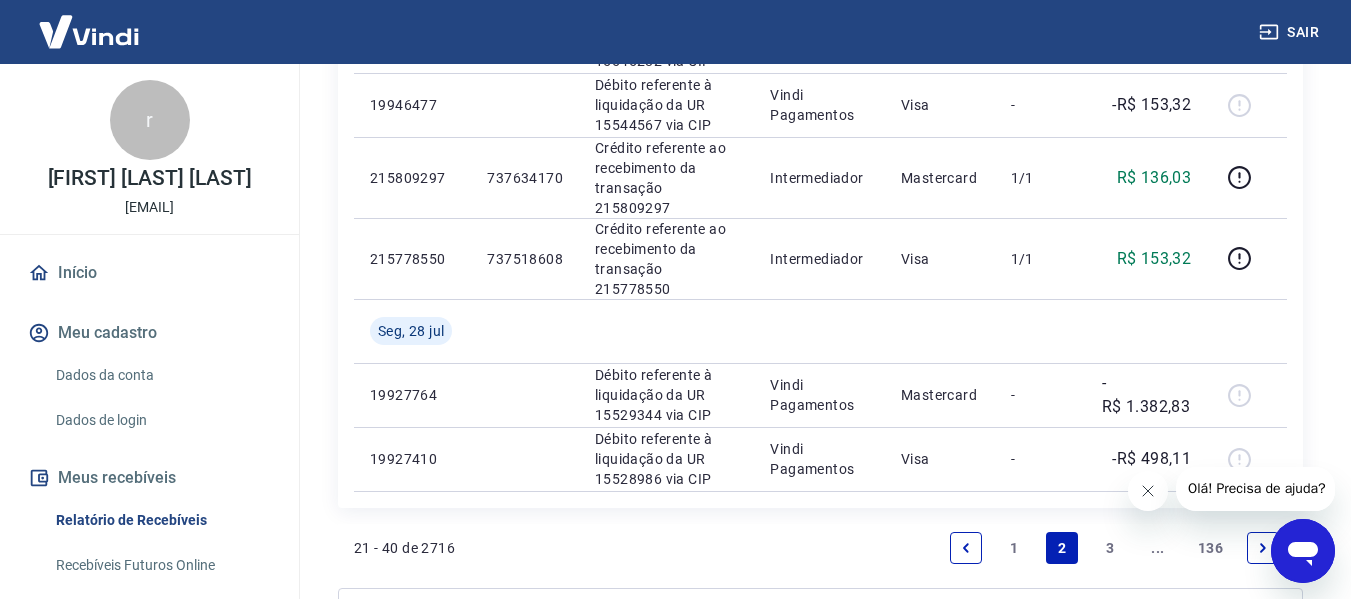 click 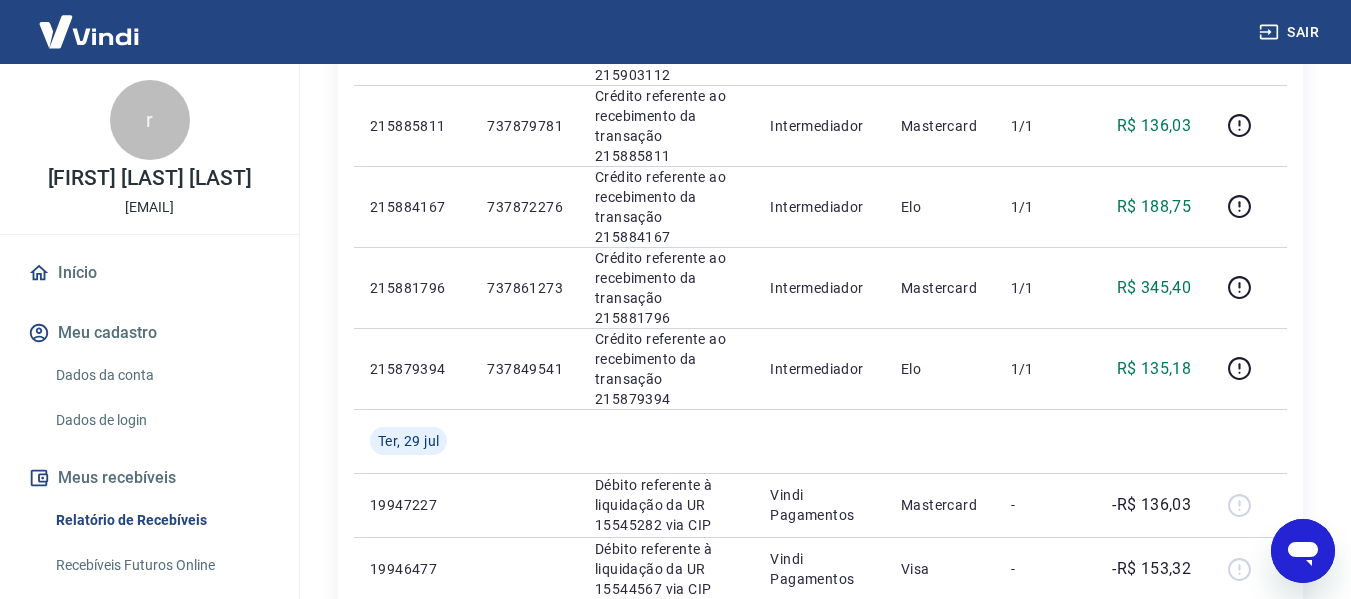 scroll, scrollTop: 1219, scrollLeft: 0, axis: vertical 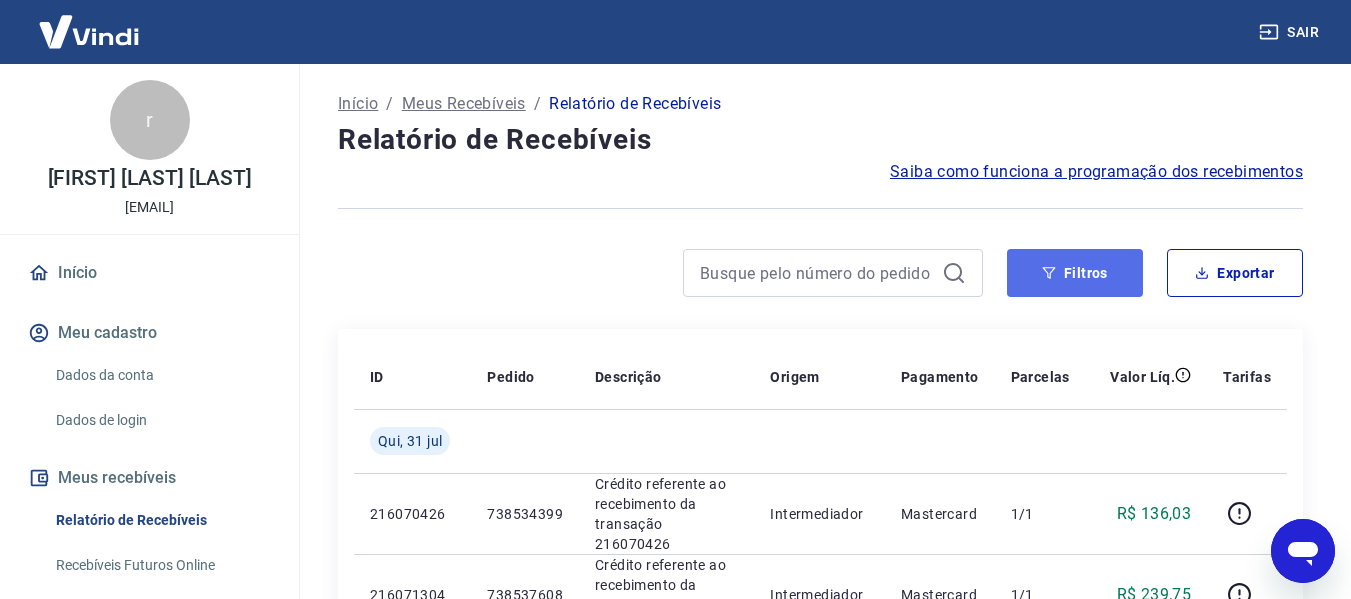 click on "Filtros" at bounding box center (1075, 273) 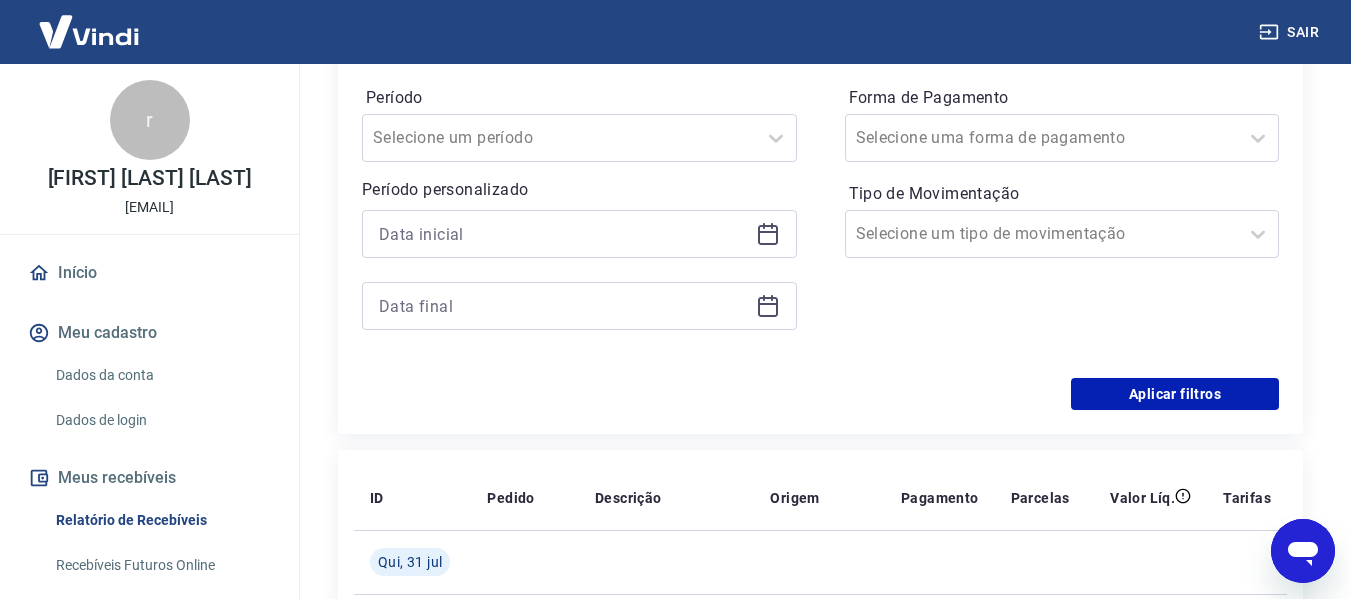 scroll, scrollTop: 193, scrollLeft: 0, axis: vertical 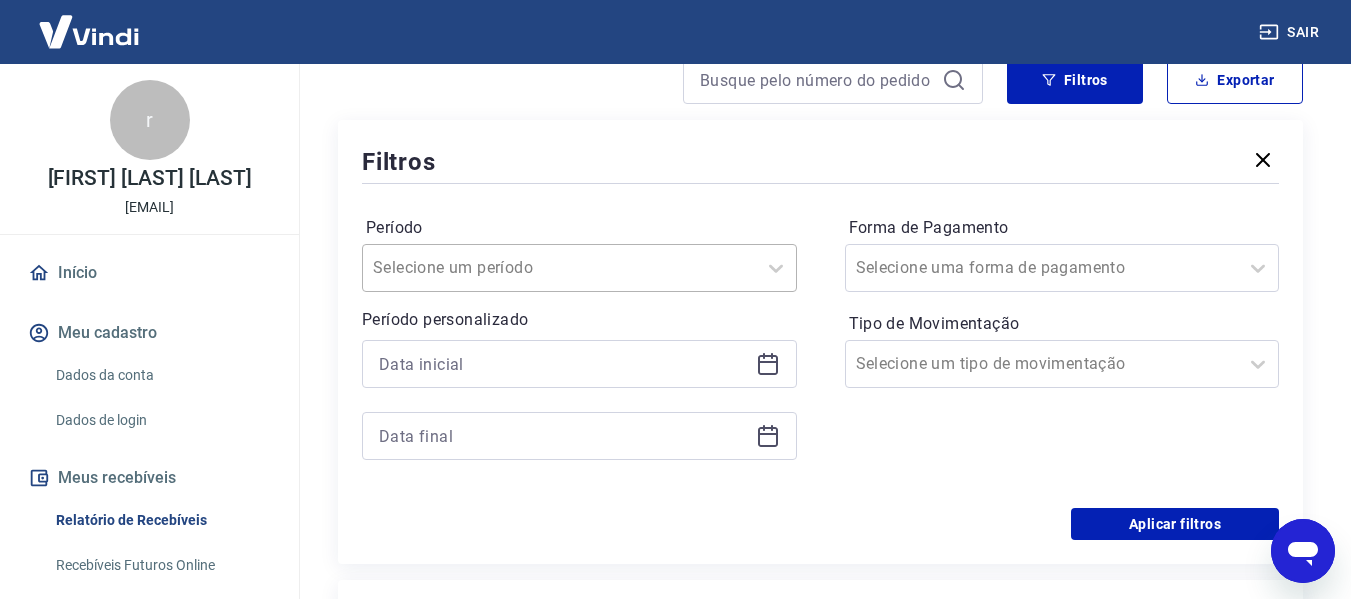 click on "Selecione um período" at bounding box center [559, 268] 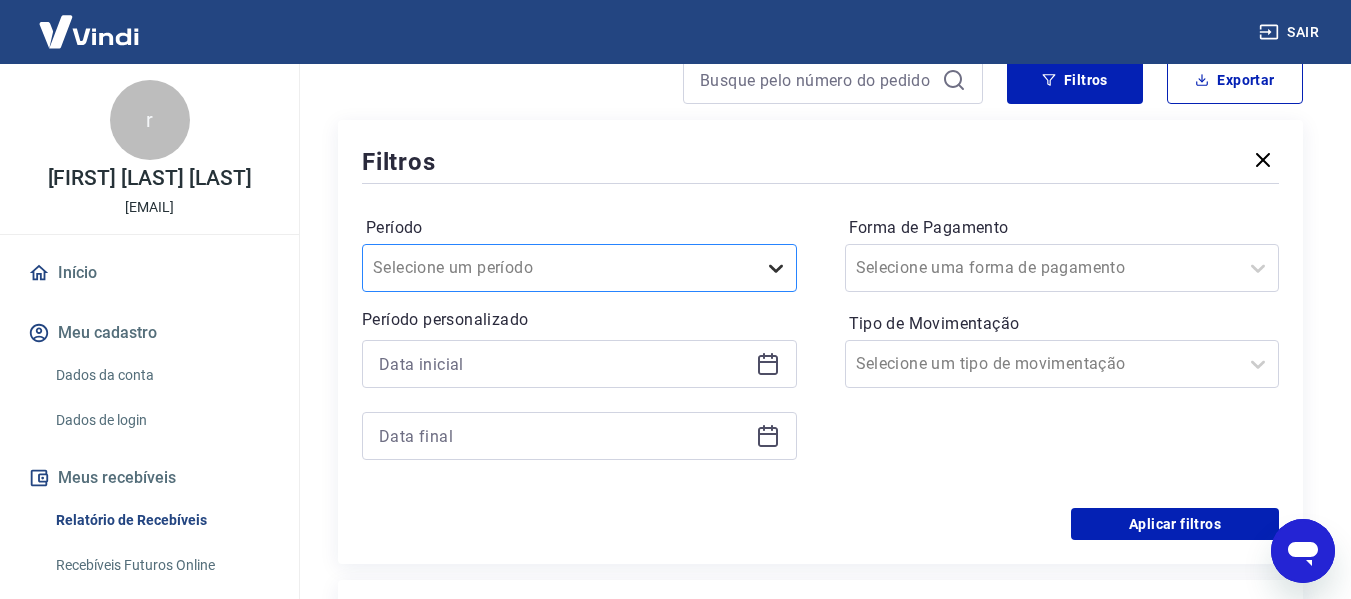 drag, startPoint x: 747, startPoint y: 262, endPoint x: 788, endPoint y: 264, distance: 41.04875 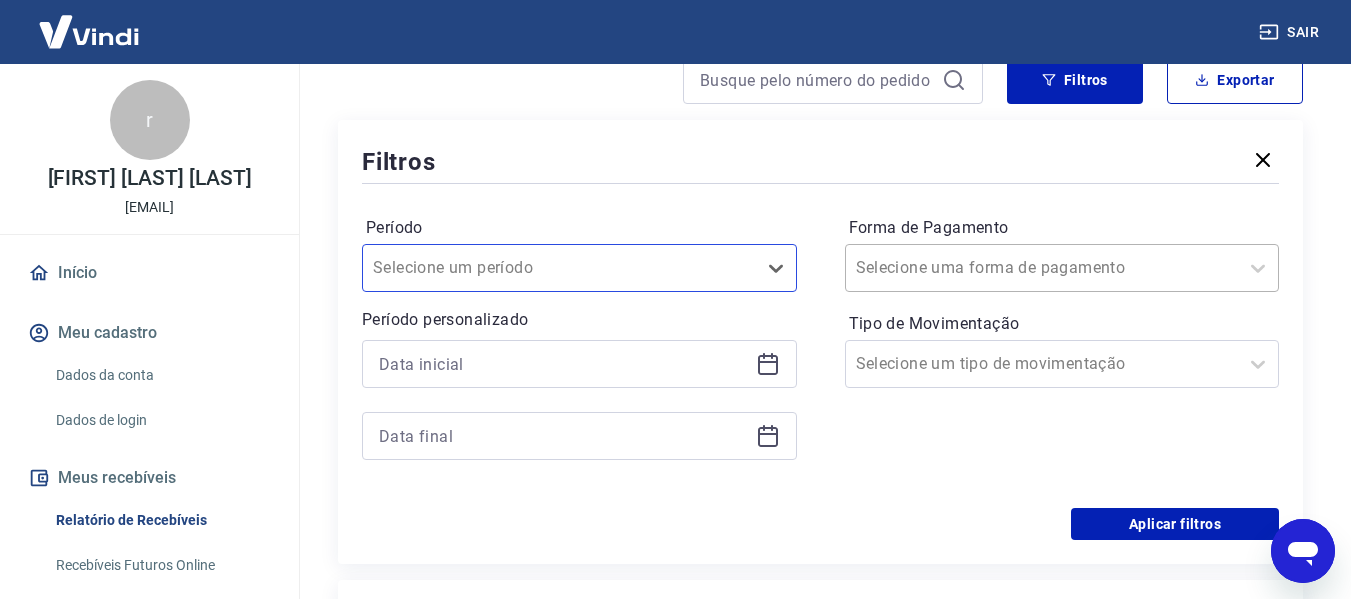 click on "Forma de Pagamento" at bounding box center [957, 268] 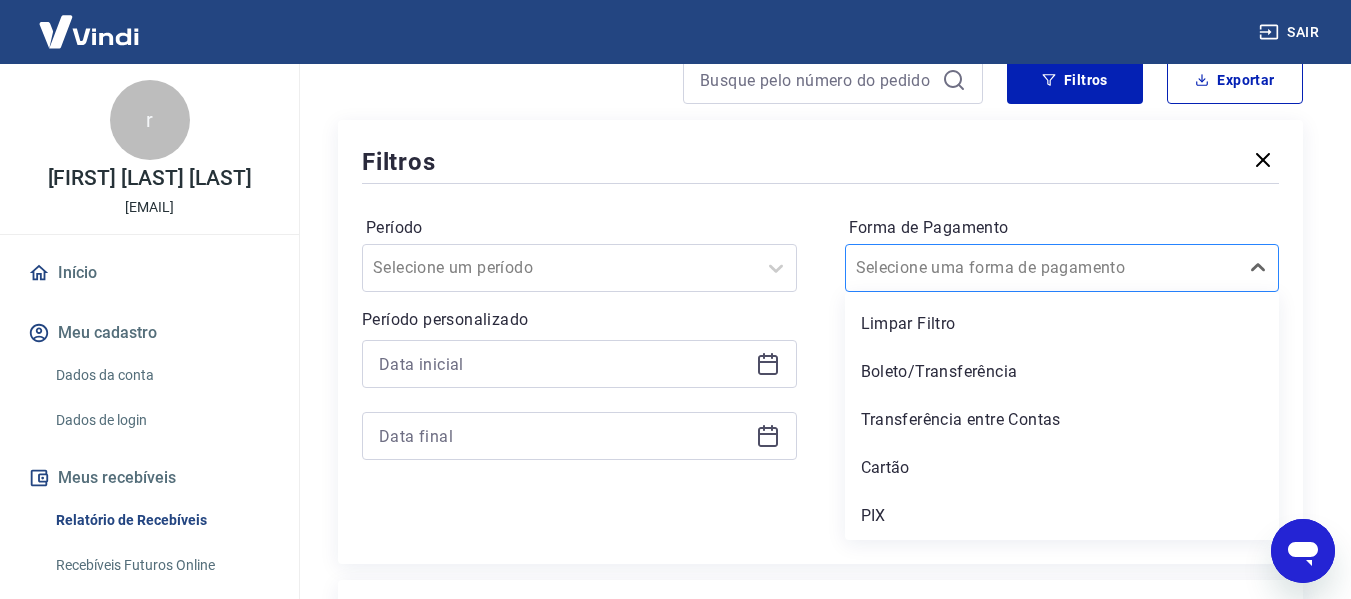 click on "Forma de Pagamento" at bounding box center [957, 268] 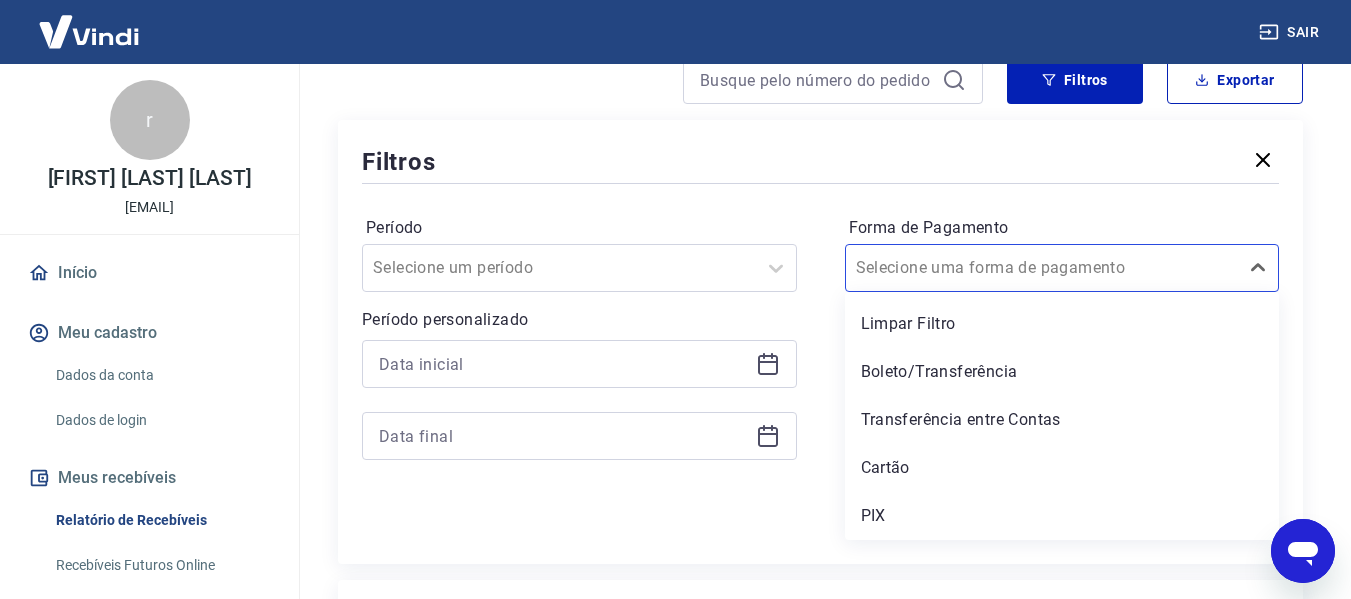 click on "Período" at bounding box center [579, 228] 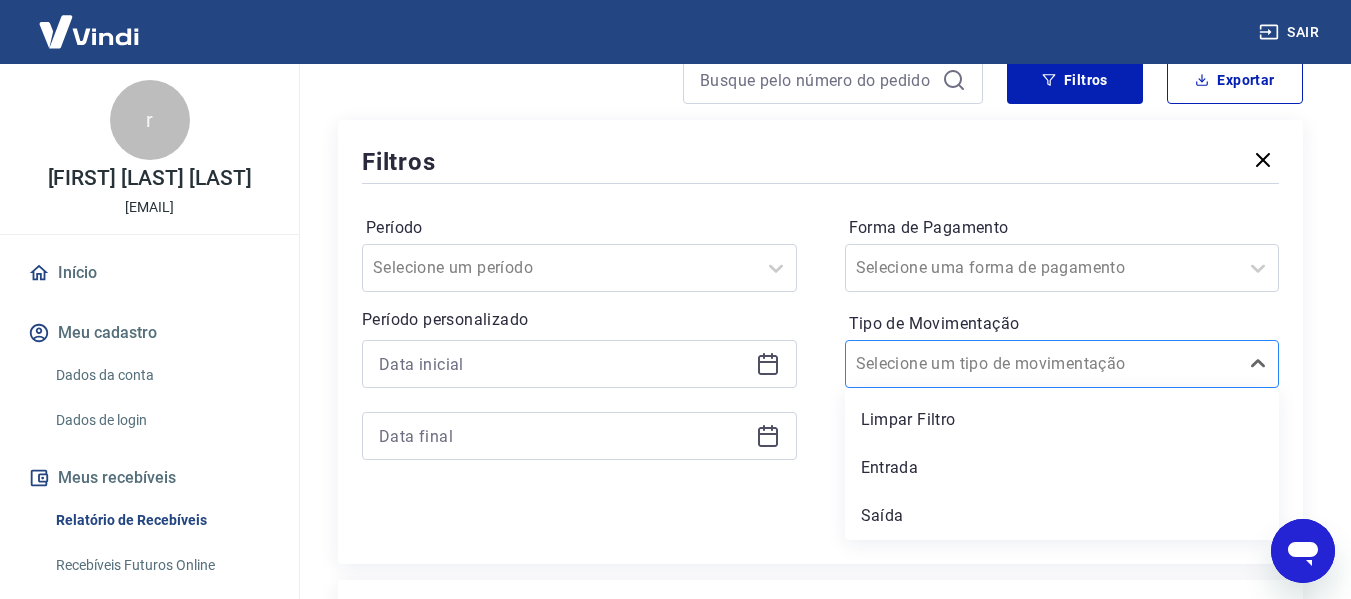 click on "Tipo de Movimentação" at bounding box center (957, 364) 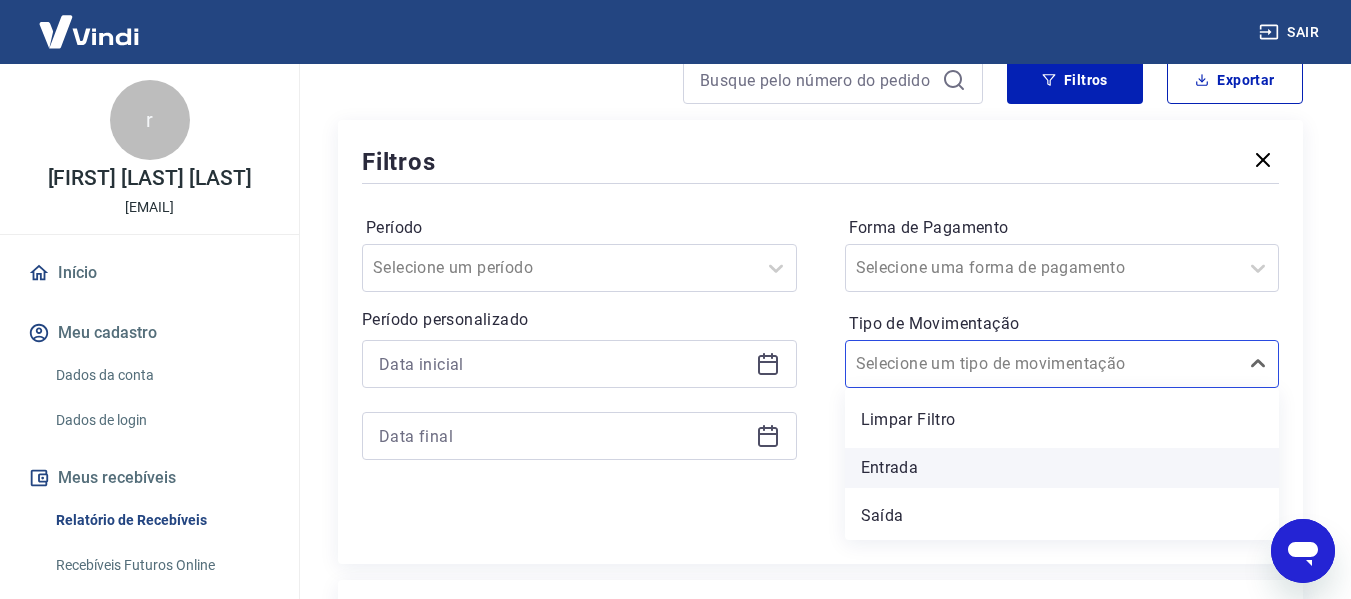 click on "Entrada" at bounding box center (1062, 468) 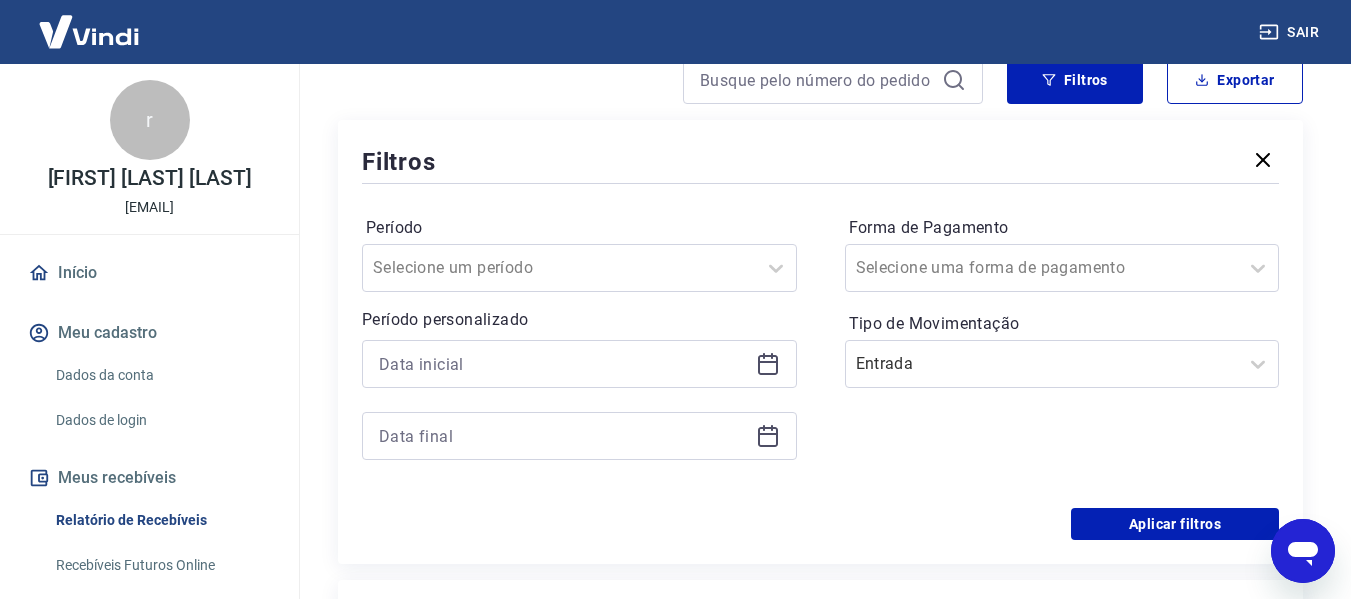 click 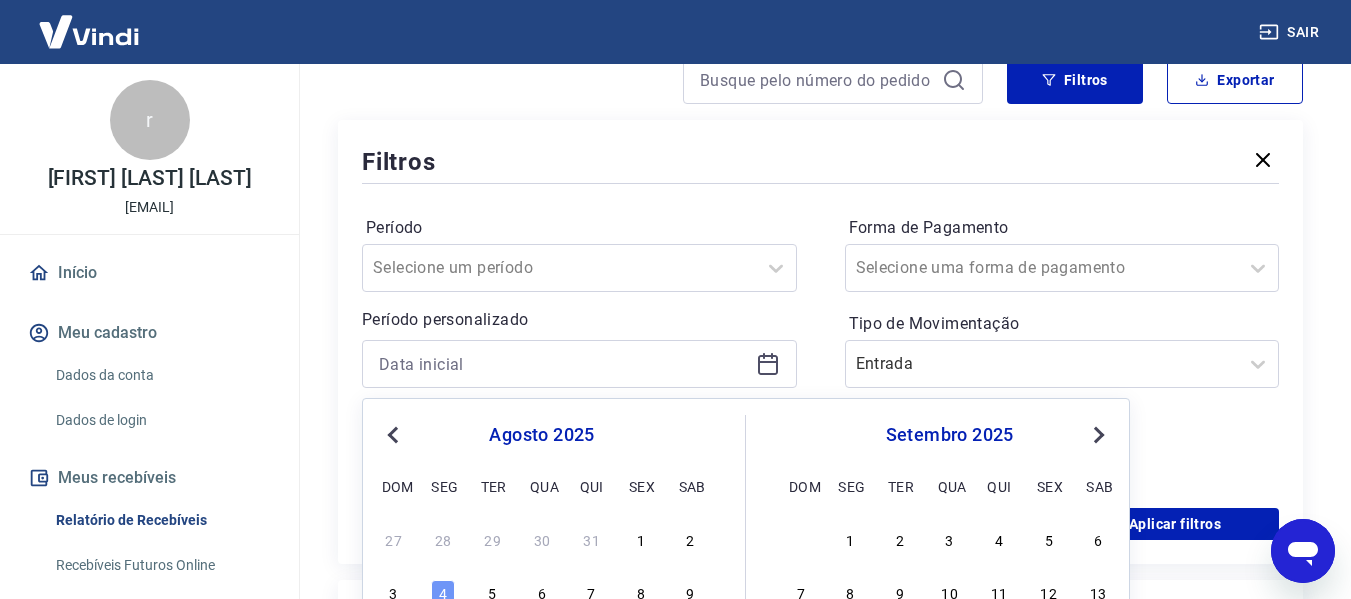 click on "Previous Month" at bounding box center (395, 434) 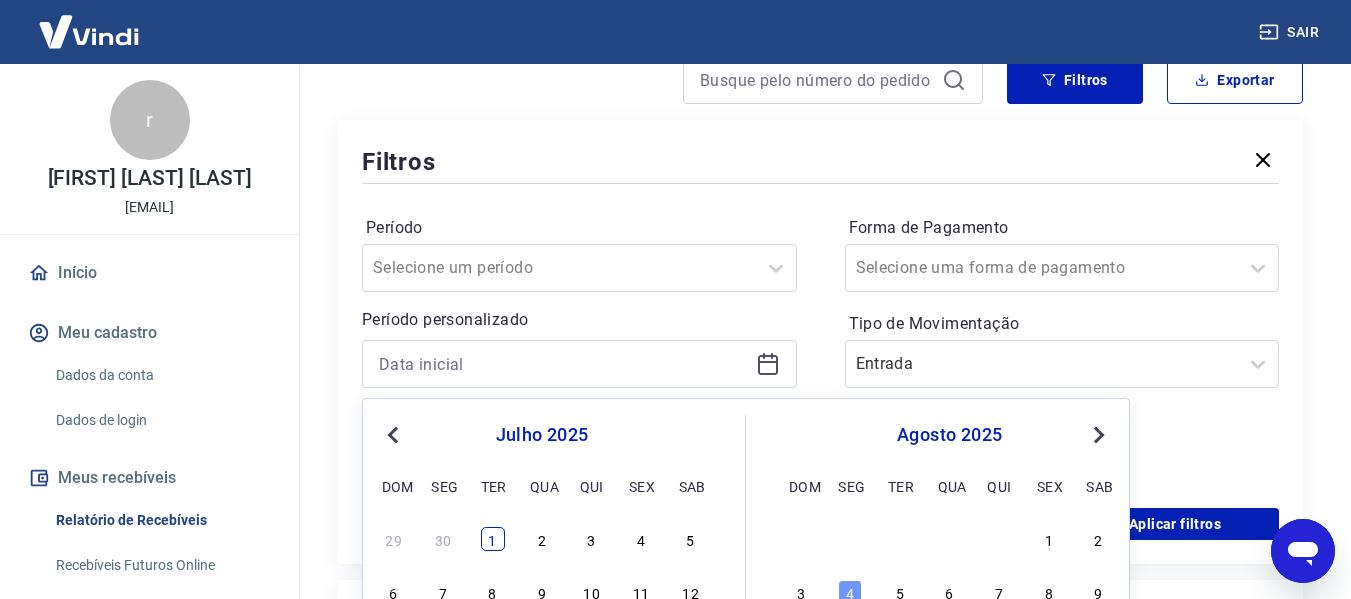 click on "1" at bounding box center [493, 539] 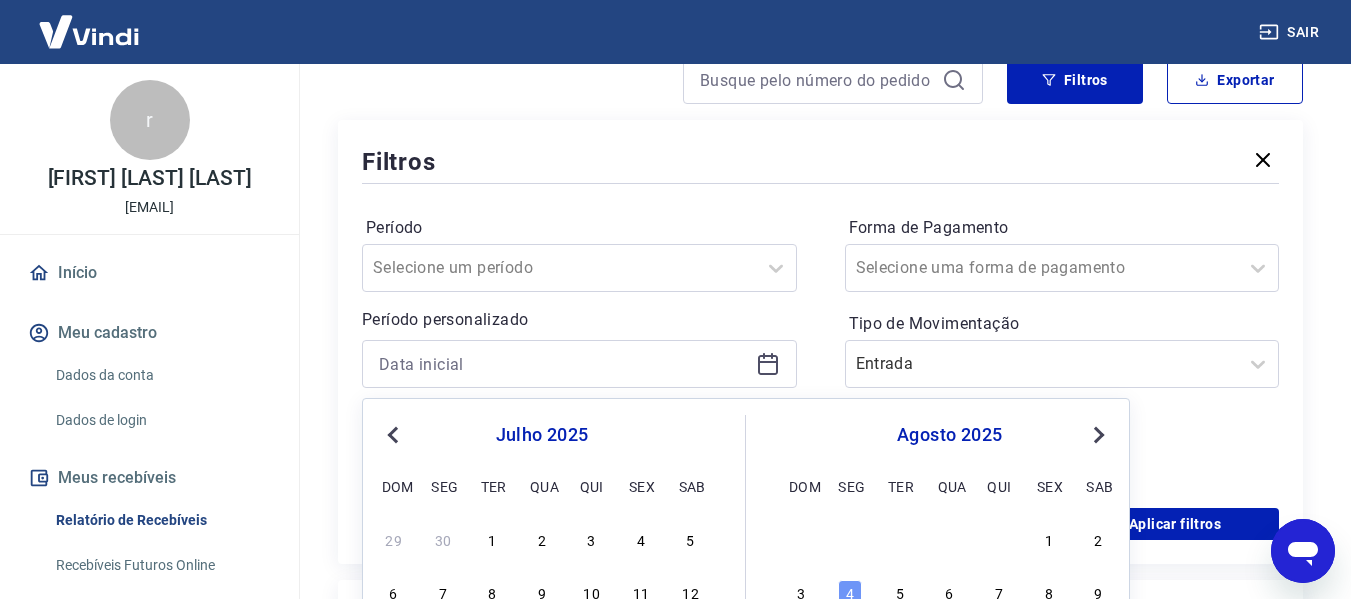 type on "01/07/2025" 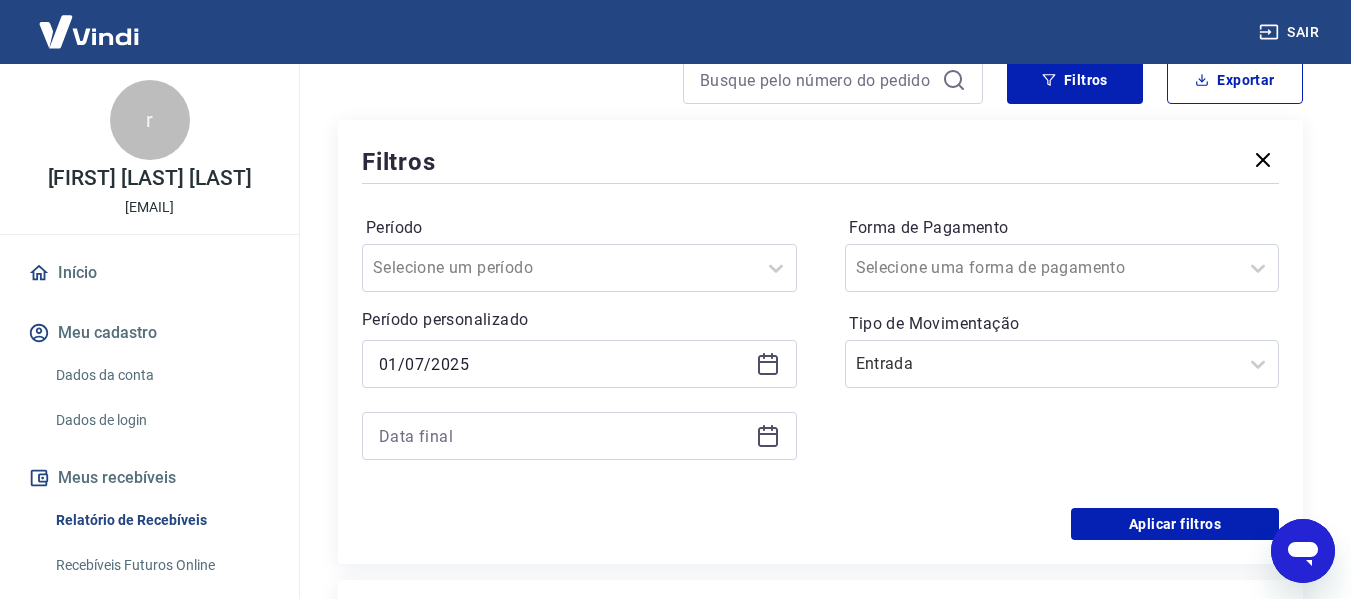 click 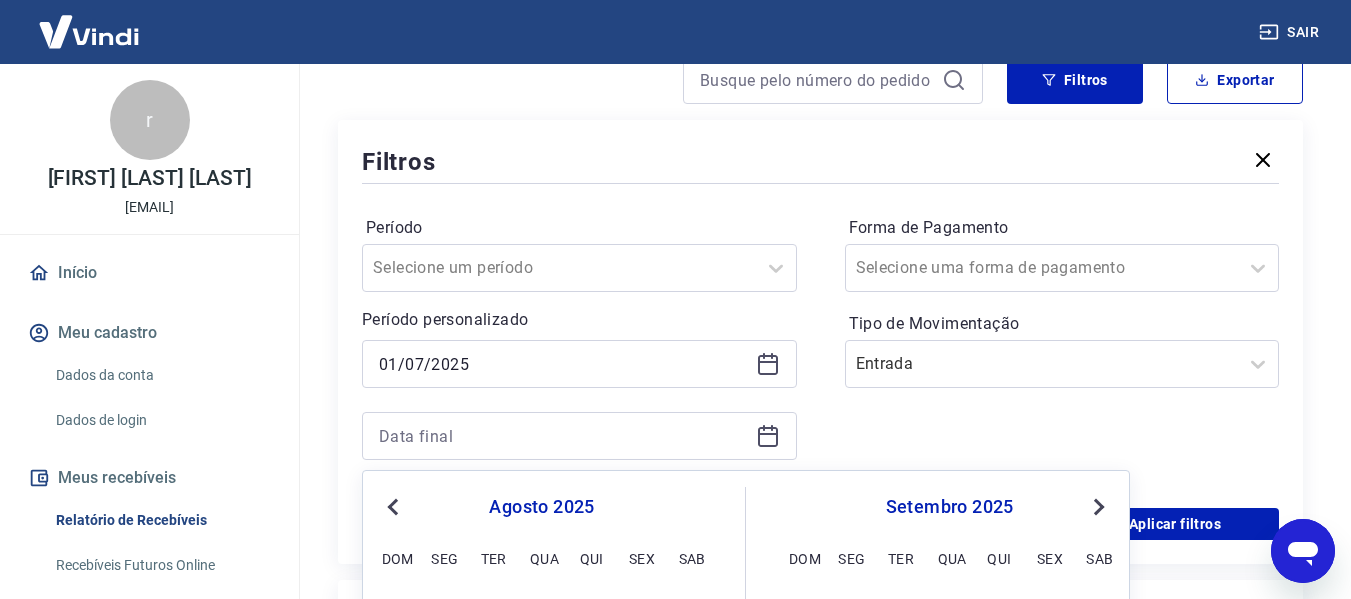 click on "Previous Month" at bounding box center [393, 507] 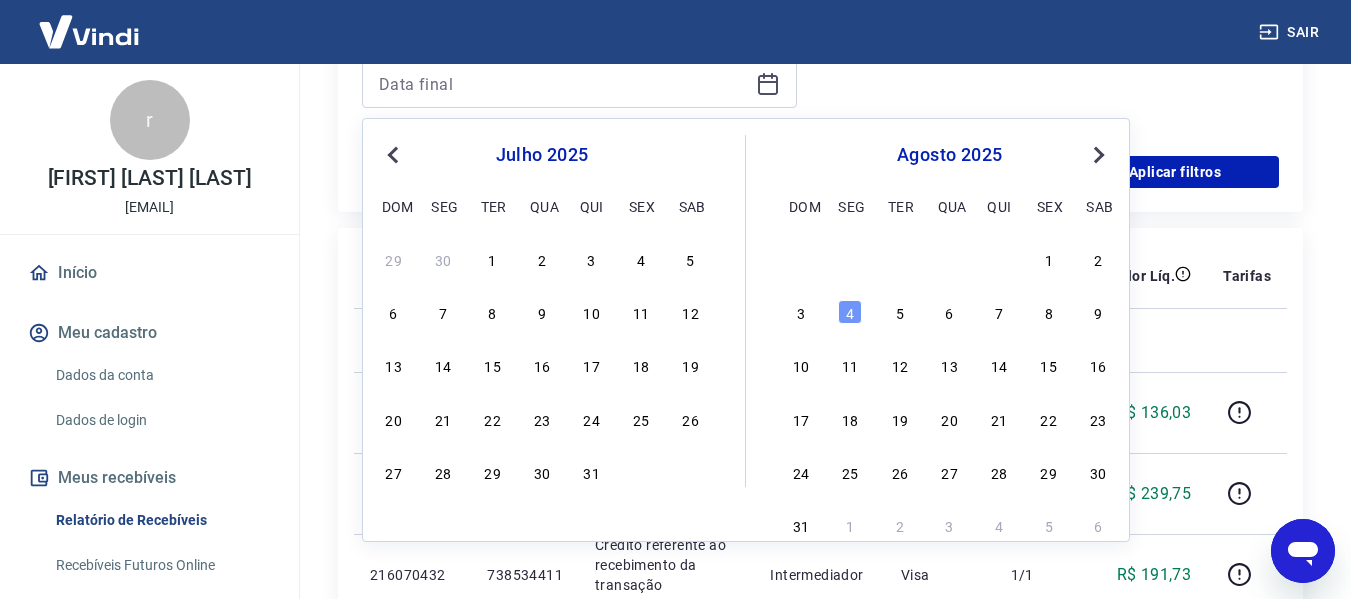 scroll, scrollTop: 666, scrollLeft: 0, axis: vertical 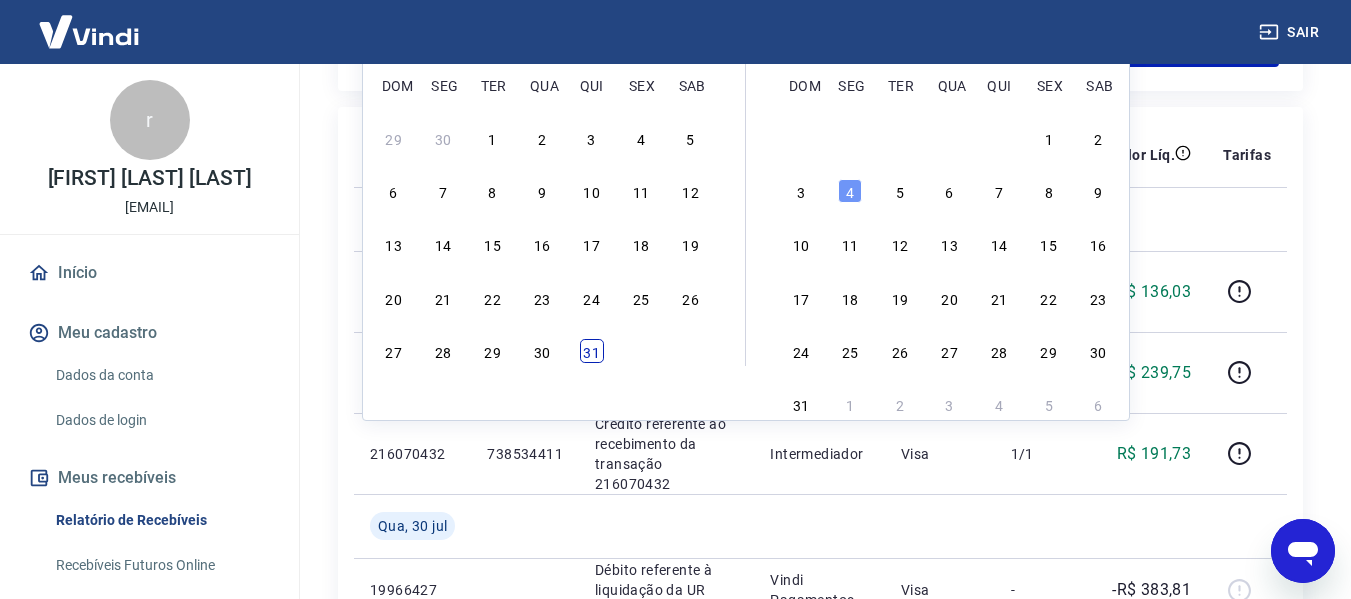 click on "31" at bounding box center (592, 351) 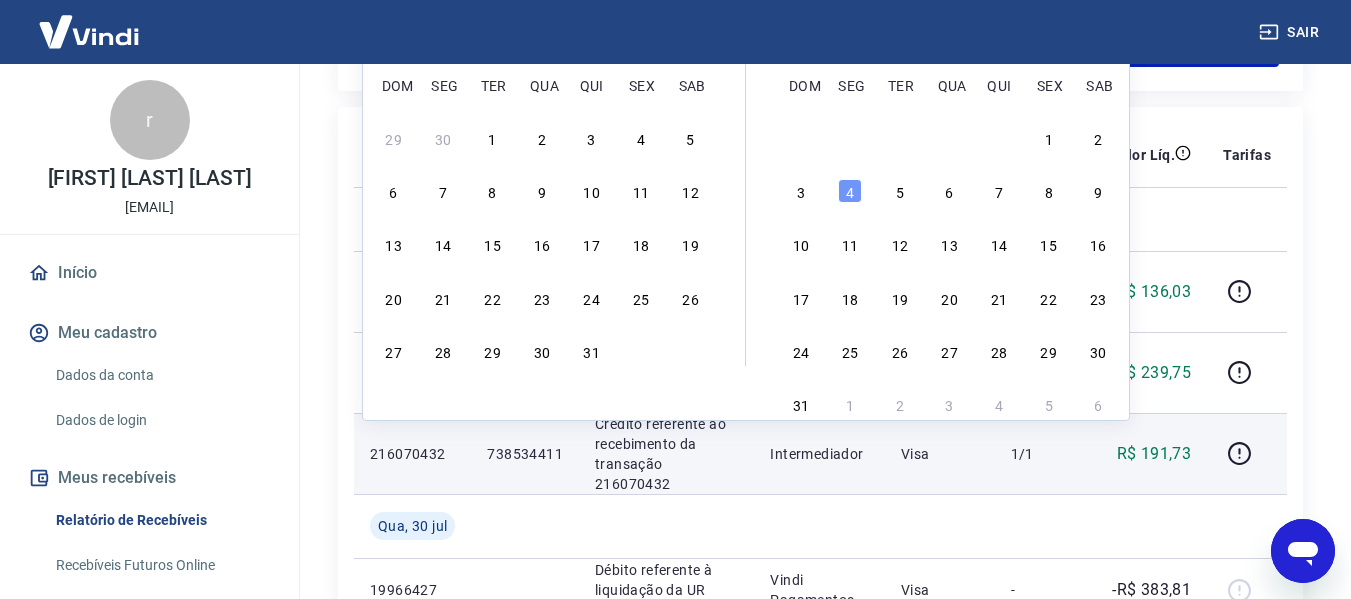 type on "31/07/2025" 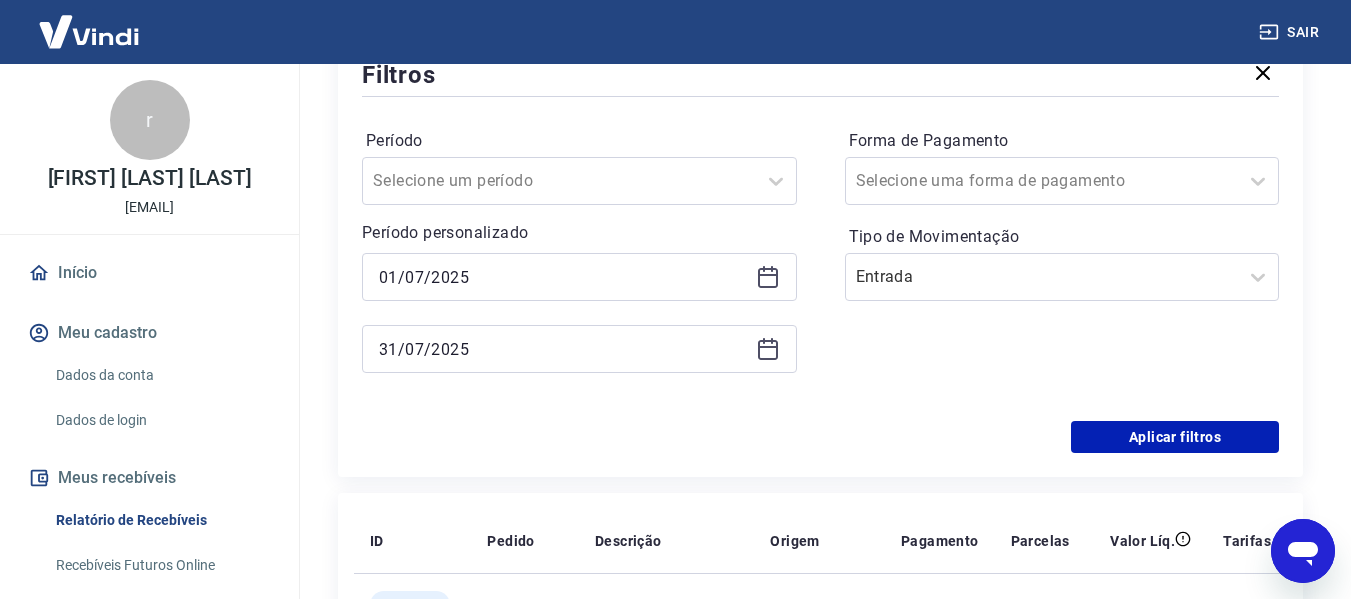 scroll, scrollTop: 203, scrollLeft: 0, axis: vertical 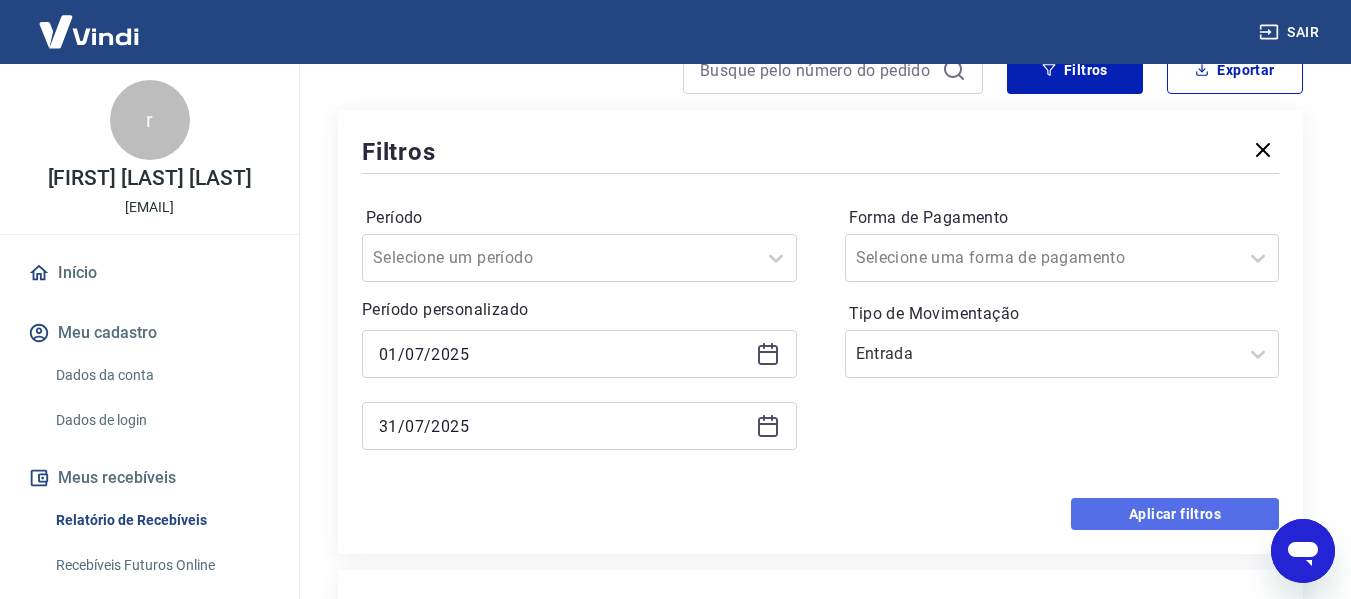 click on "Aplicar filtros" at bounding box center (1175, 514) 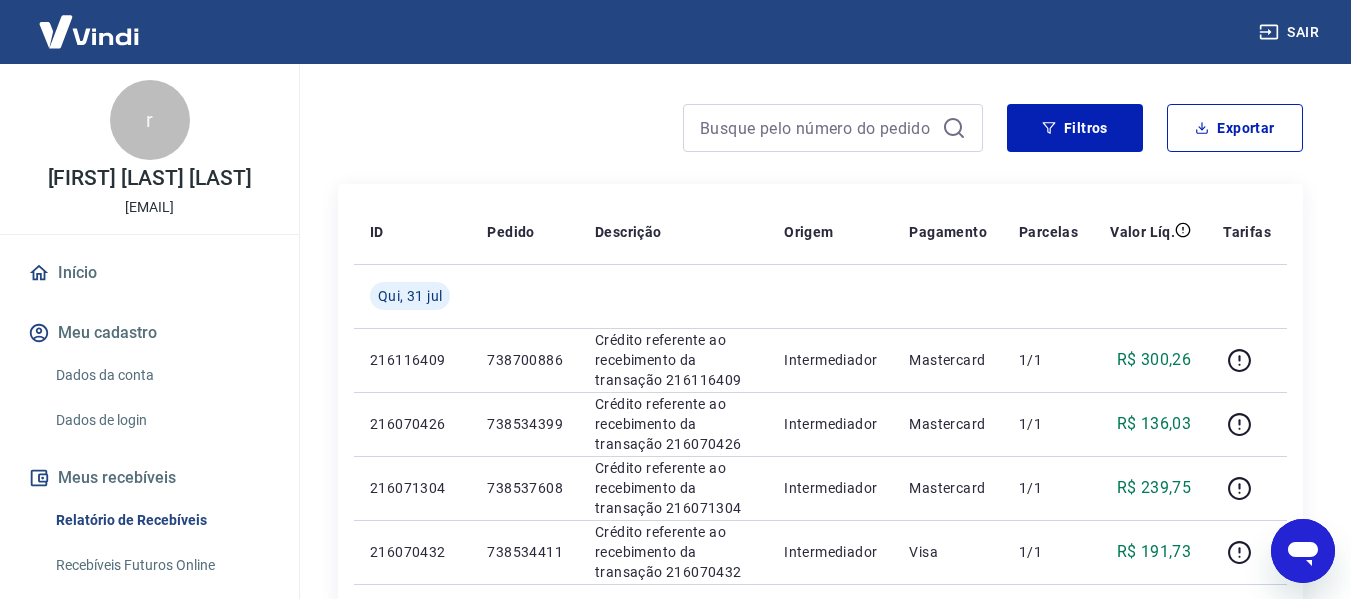 scroll, scrollTop: 101, scrollLeft: 0, axis: vertical 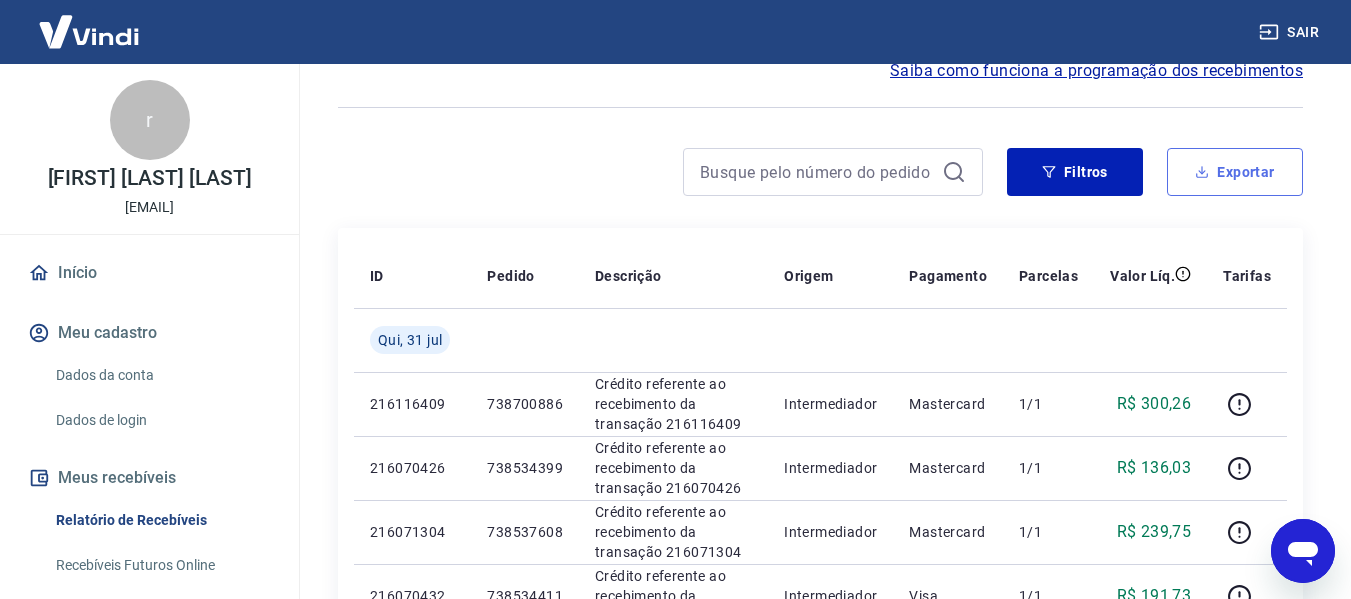 click on "Exportar" at bounding box center (1235, 172) 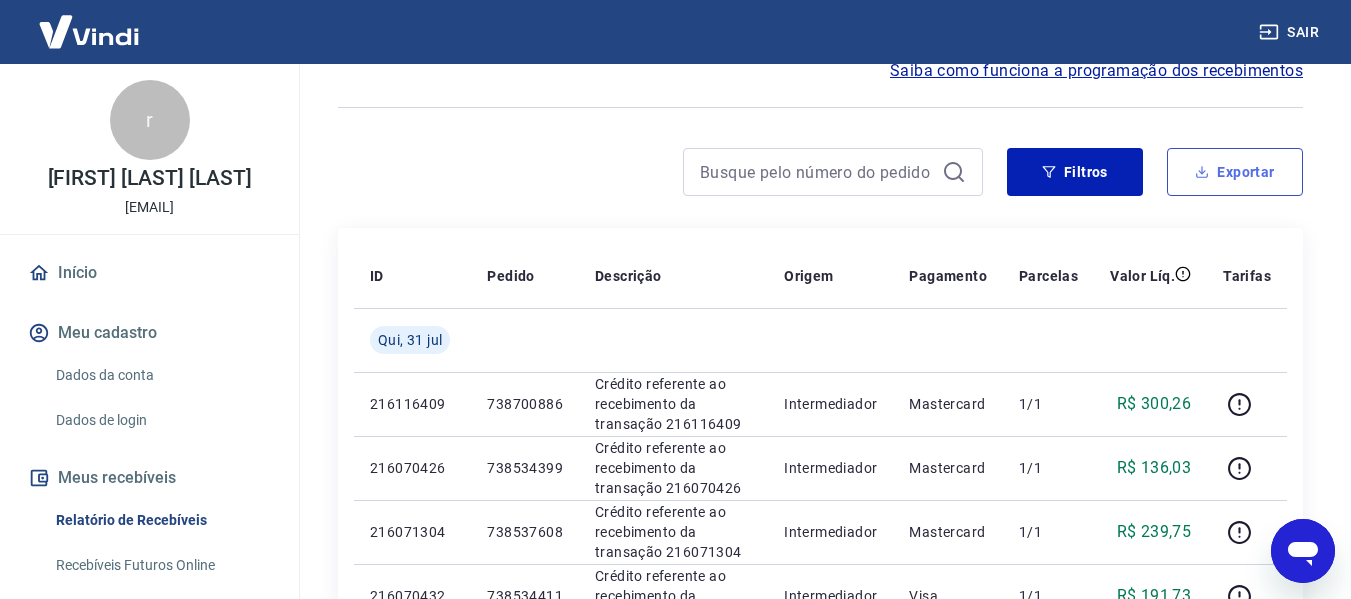 type on "01/07/2025" 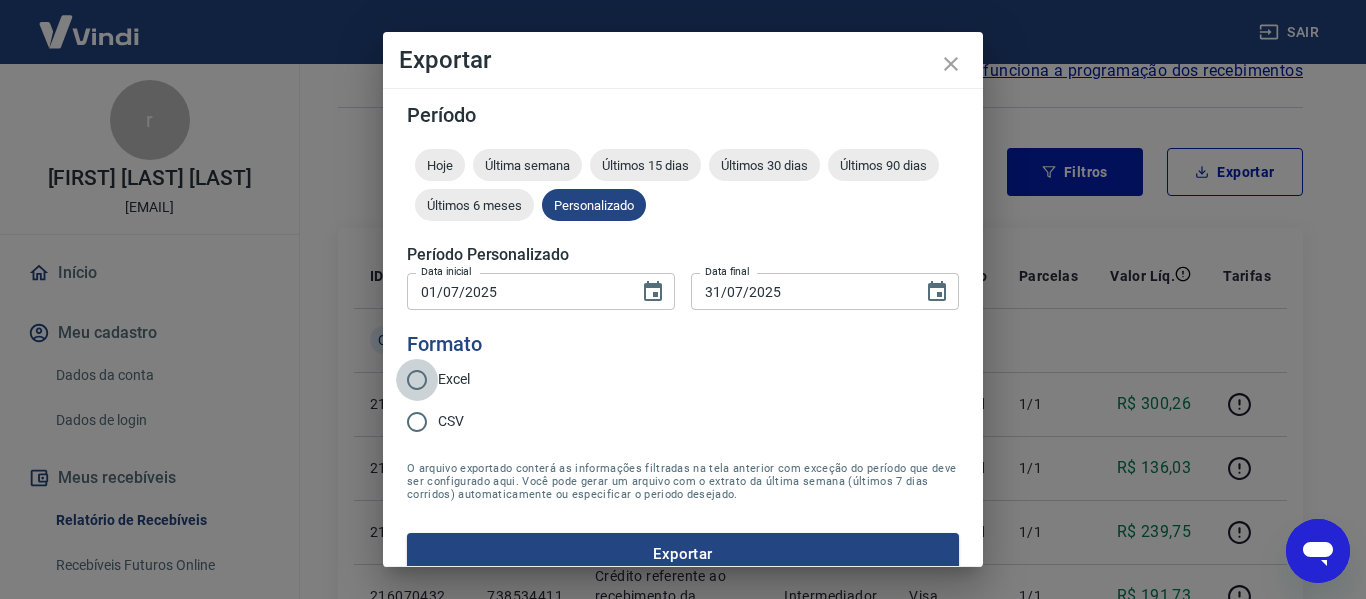 click on "Excel" at bounding box center [417, 380] 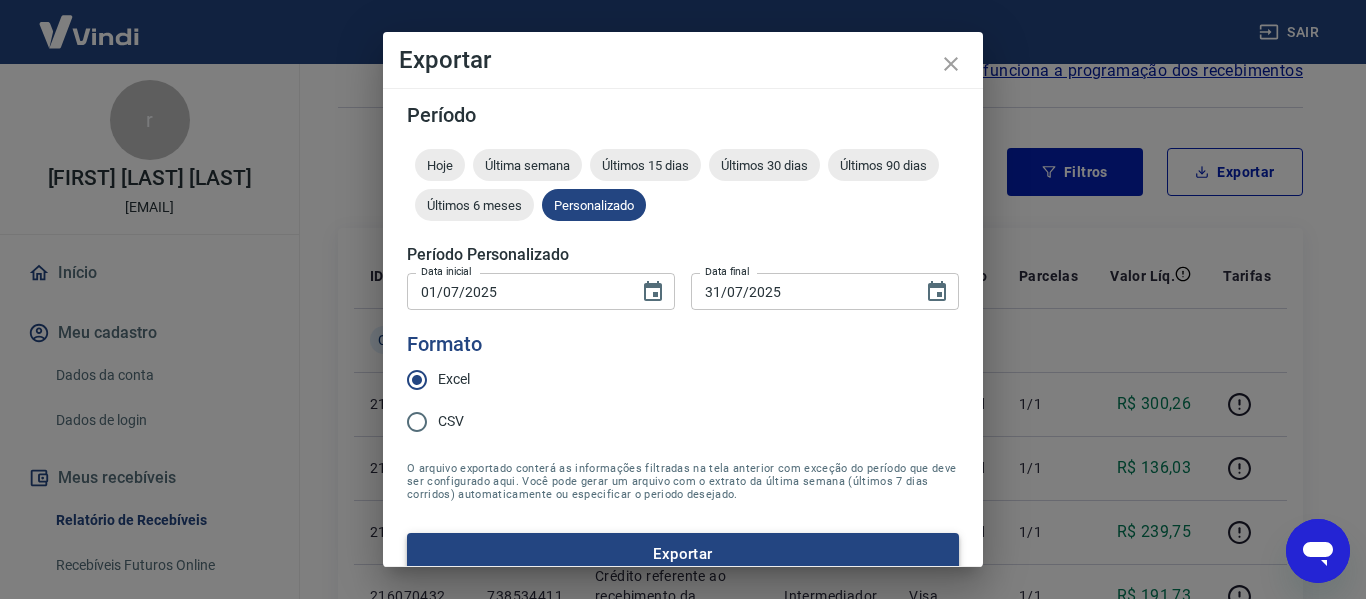 click on "Exportar" at bounding box center (683, 554) 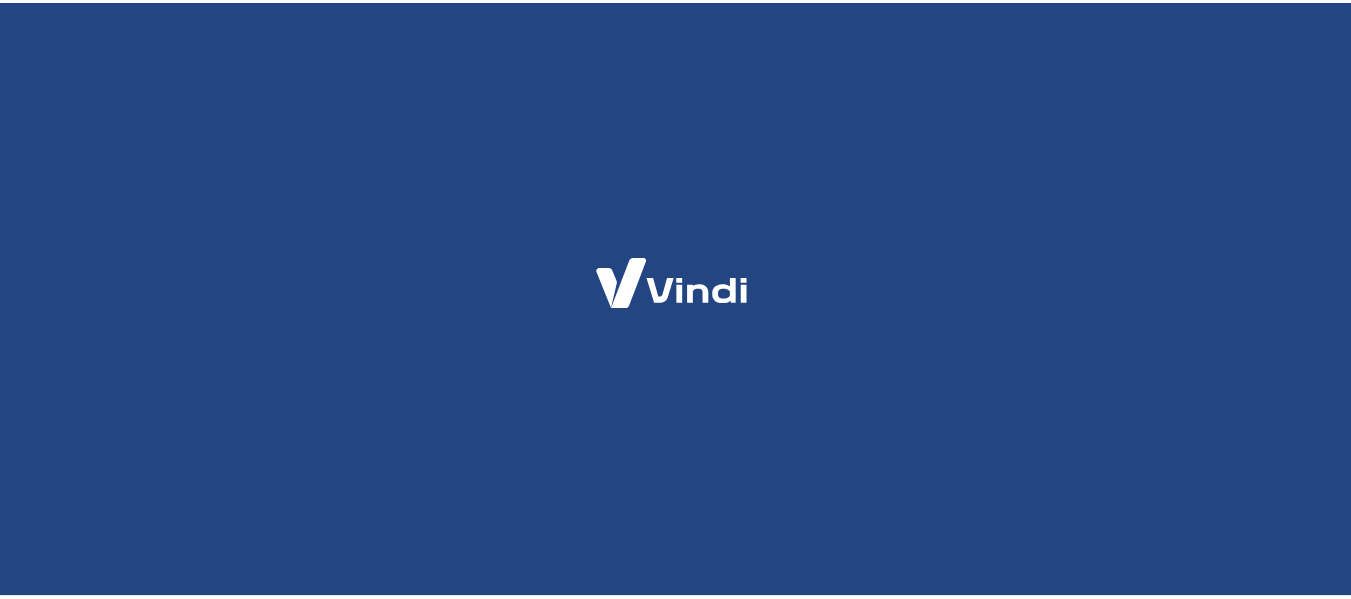 scroll, scrollTop: 0, scrollLeft: 0, axis: both 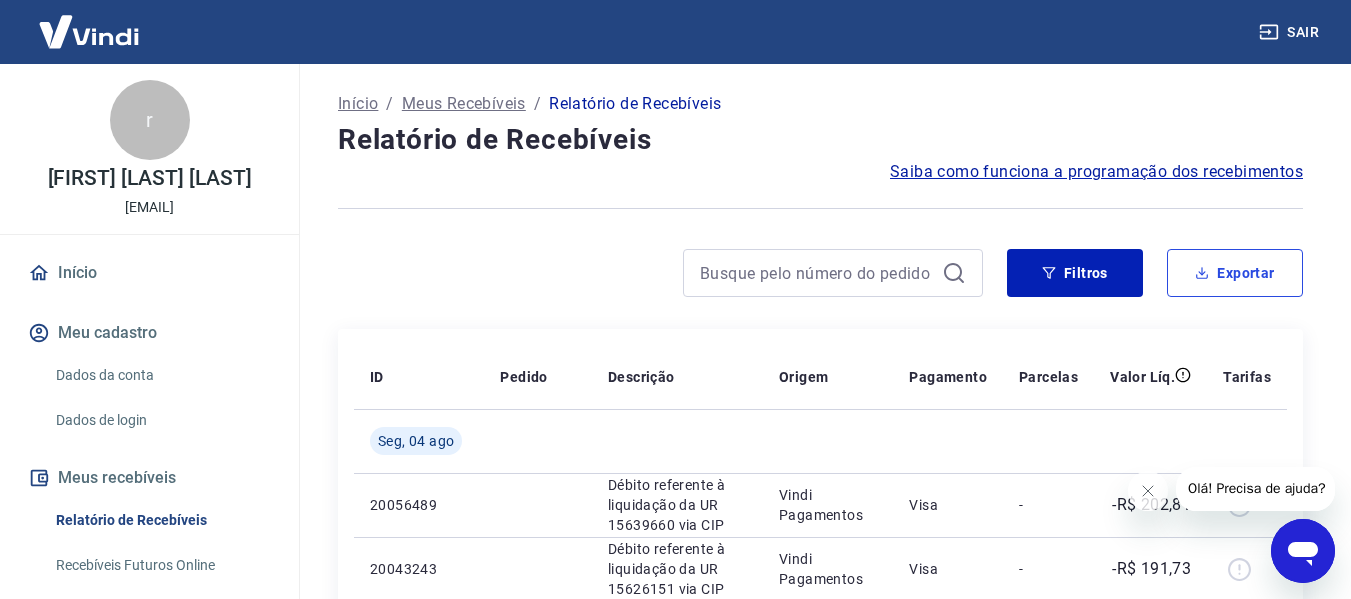 click on "Exportar" at bounding box center [1235, 273] 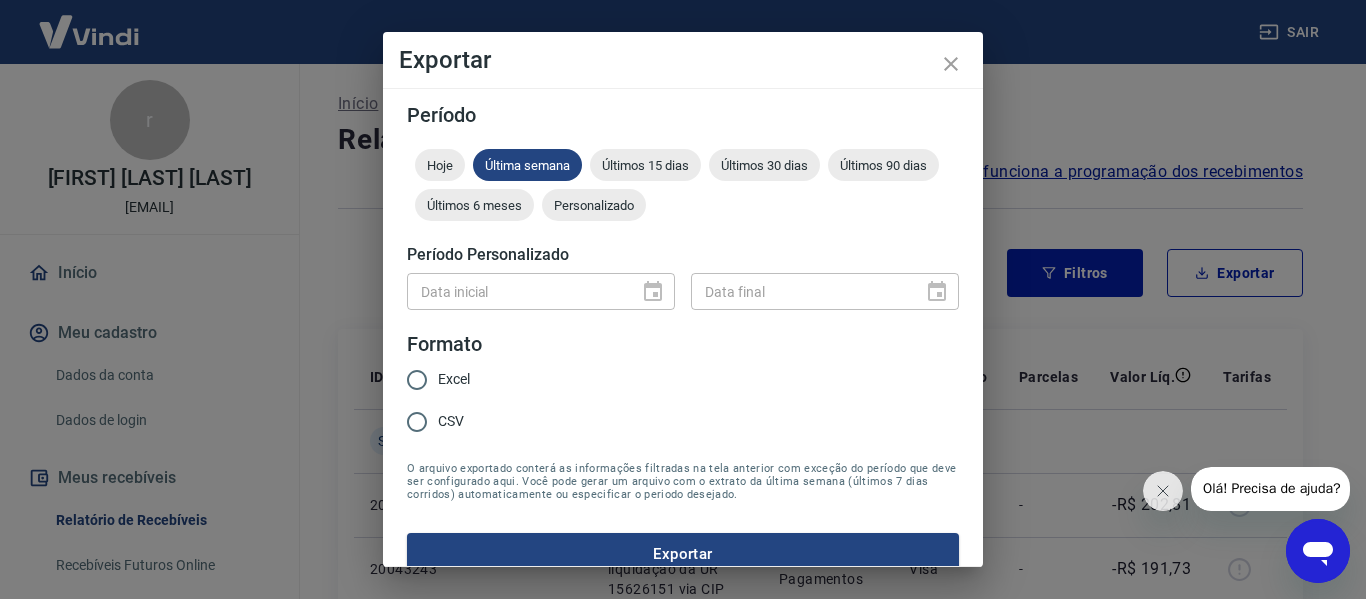click on "Exportar   Período   Hoje Última semana Últimos 15 dias Últimos 30 dias Últimos 90 dias Últimos 6 meses Personalizado Período Personalizado Data inicial Data inicial Data final Data final Formato Excel CSV O arquivo exportado conterá as informações filtradas na tela anterior com exceção do período que deve ser configurado aqui. Você pode gerar um arquivo com o extrato da última semana (últimos 7 dias corridos) automaticamente ou especificar o periodo desejado. Exportar" at bounding box center [683, 299] 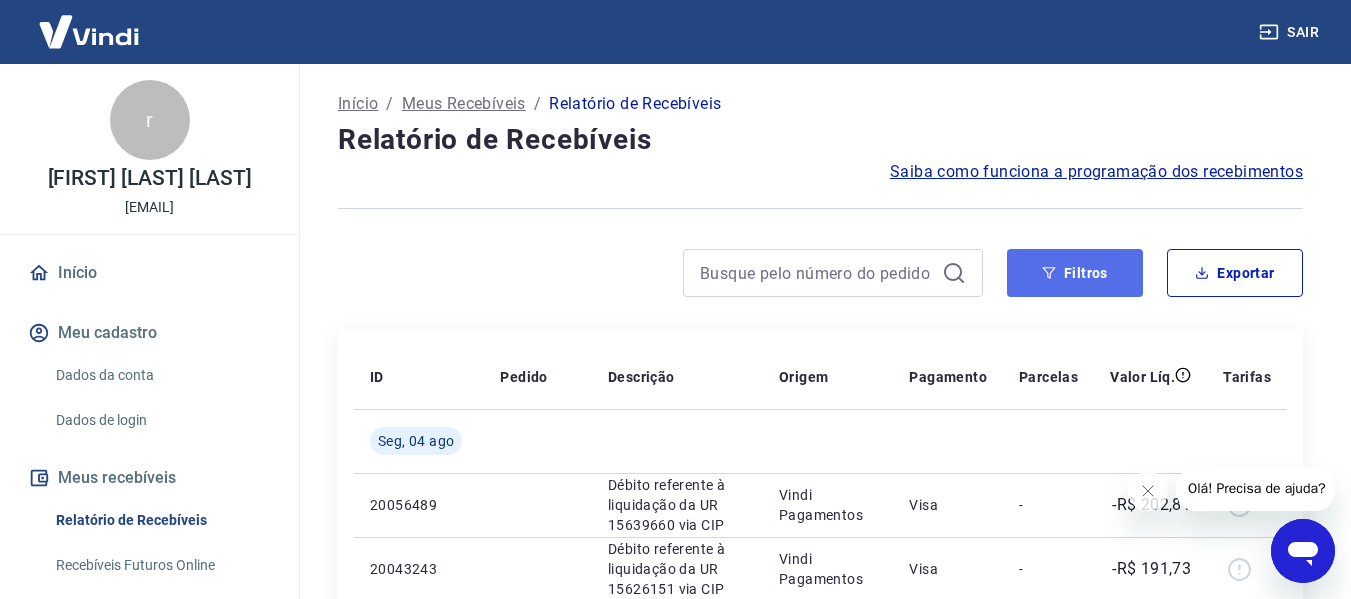 click on "Filtros" at bounding box center [1075, 273] 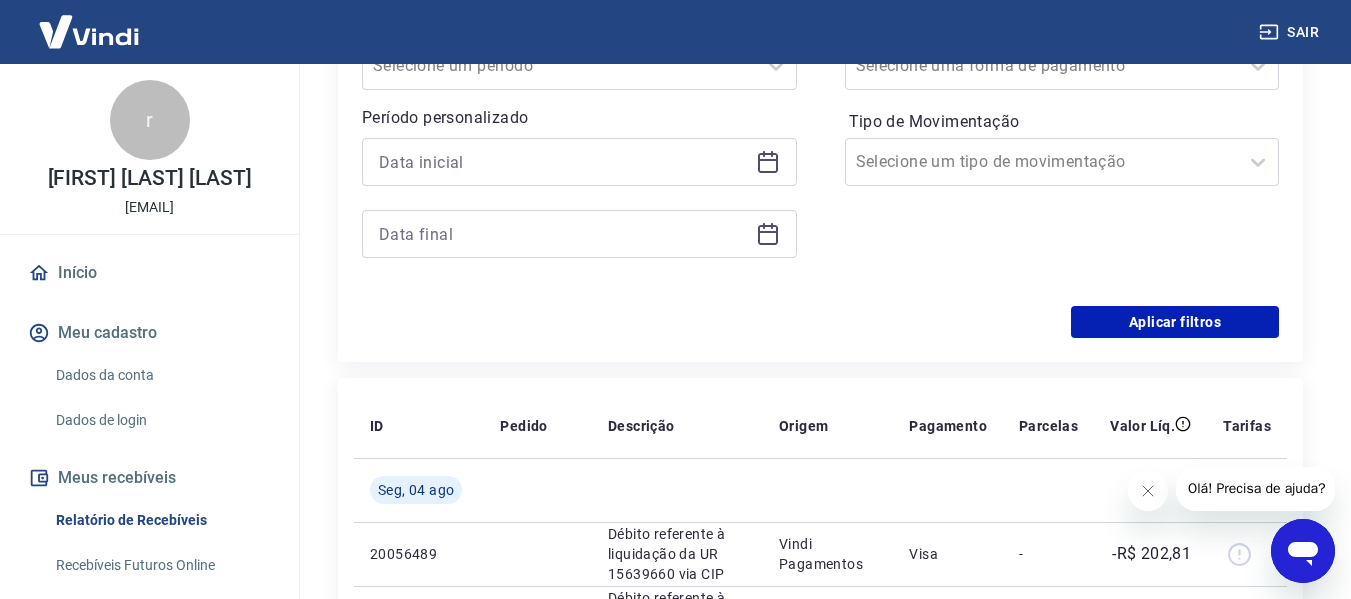 scroll, scrollTop: 316, scrollLeft: 0, axis: vertical 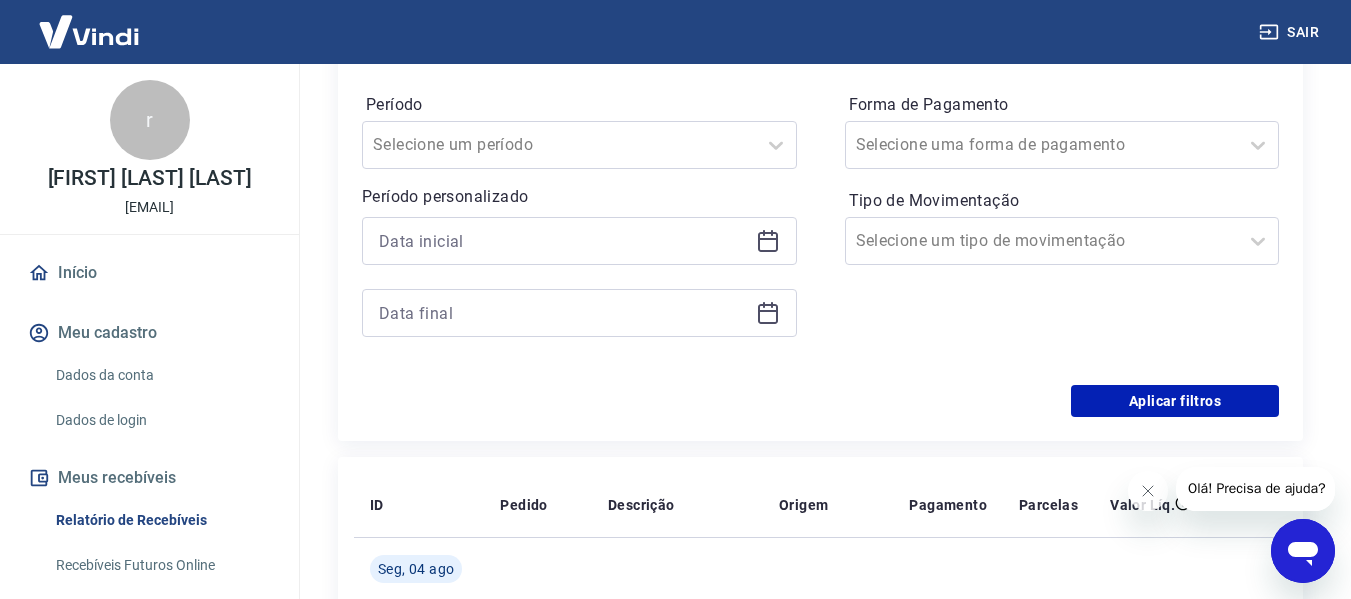 click 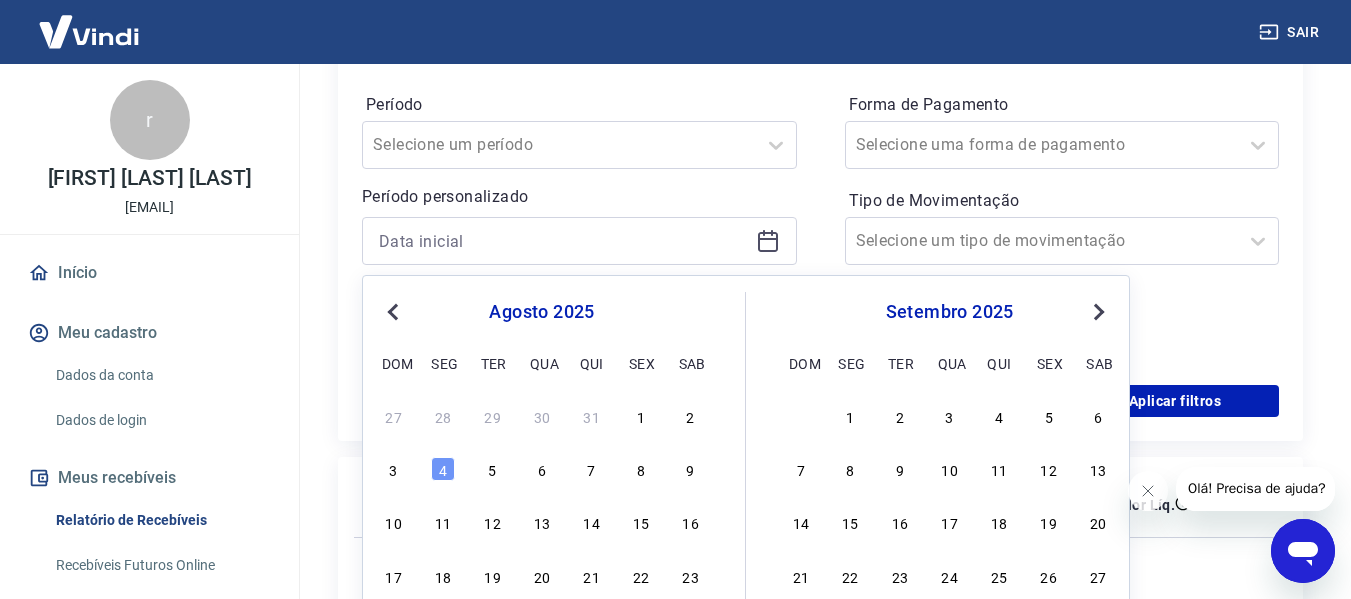 click on "Previous Month" at bounding box center (395, 311) 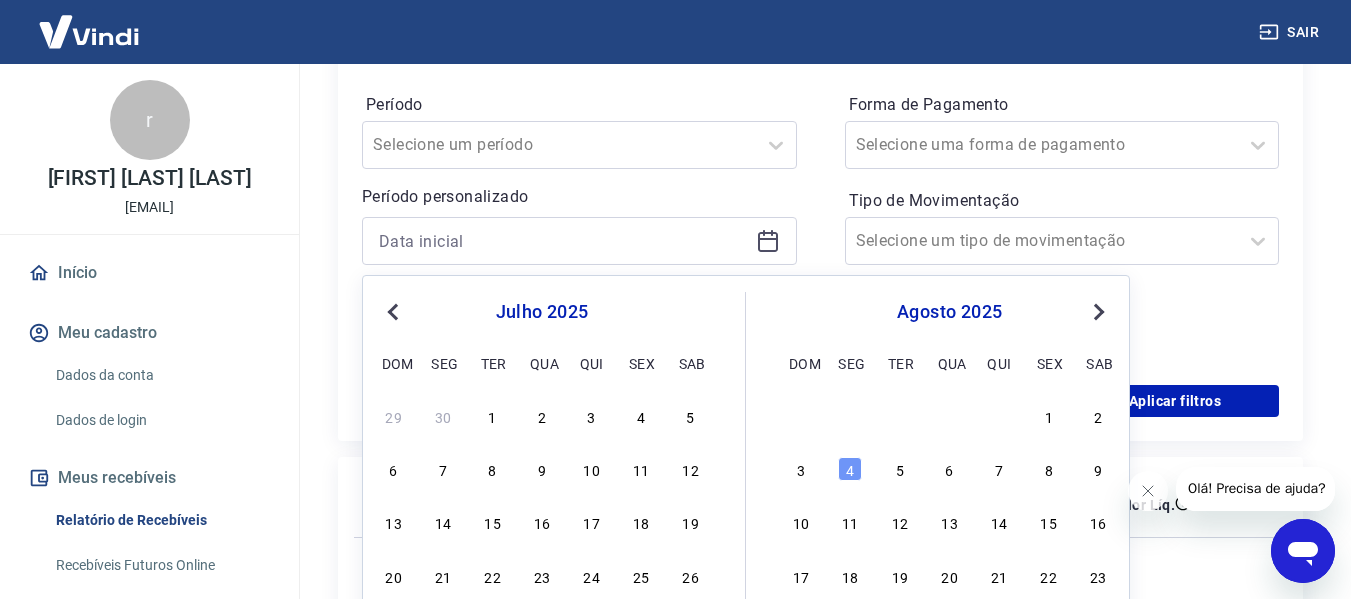click on "Previous Month" at bounding box center (395, 311) 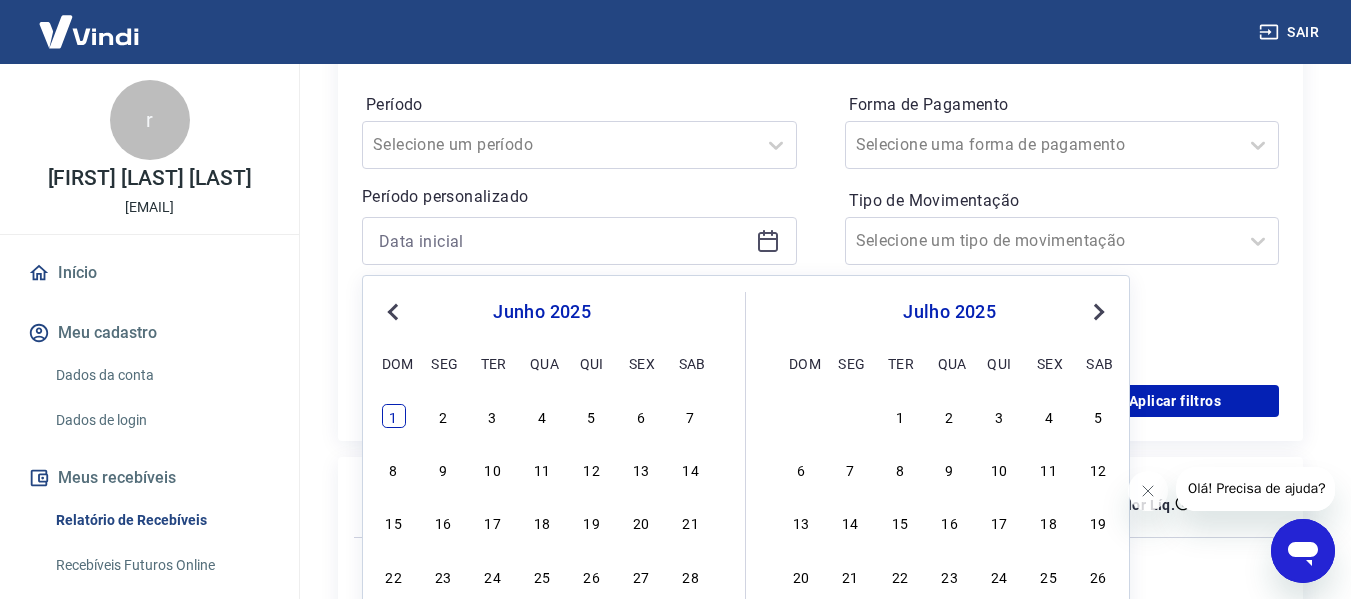 click on "1" at bounding box center [394, 416] 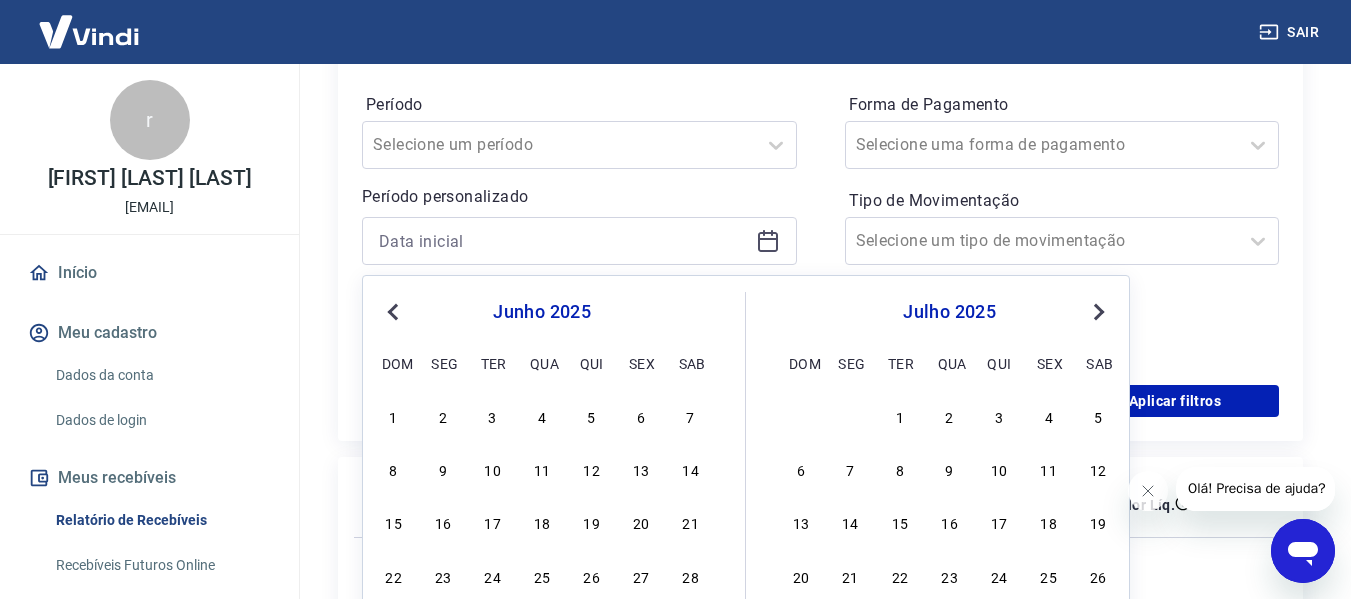 type on "01/06/2025" 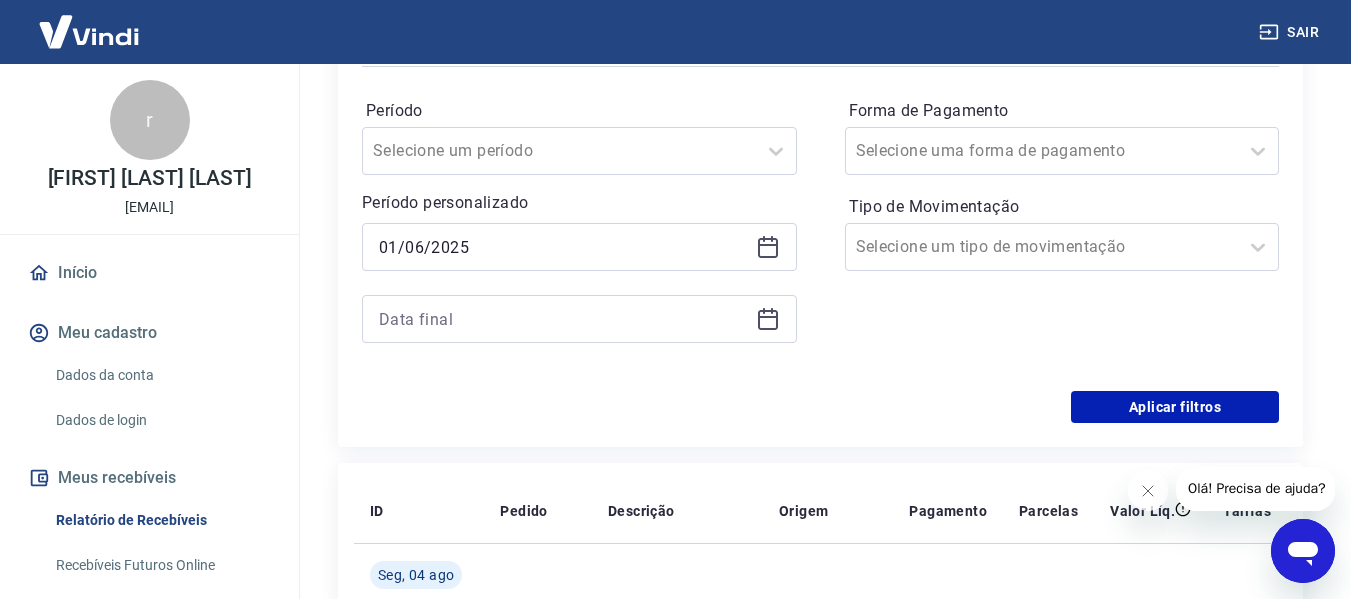 scroll, scrollTop: 389, scrollLeft: 0, axis: vertical 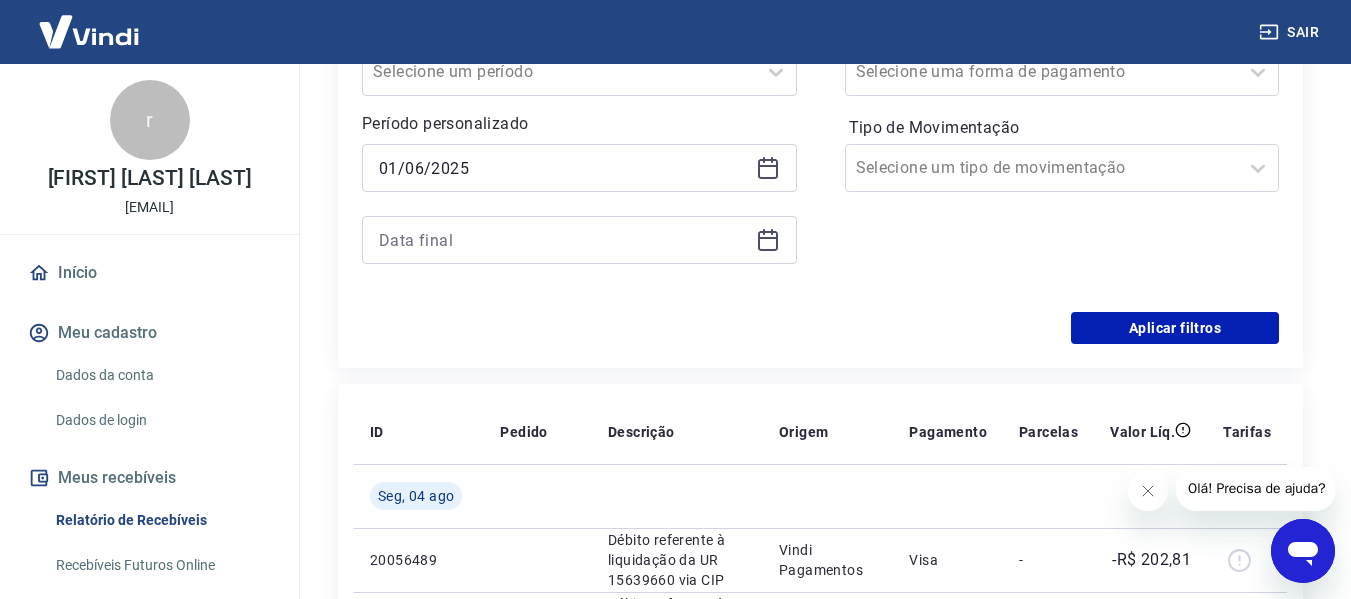 click 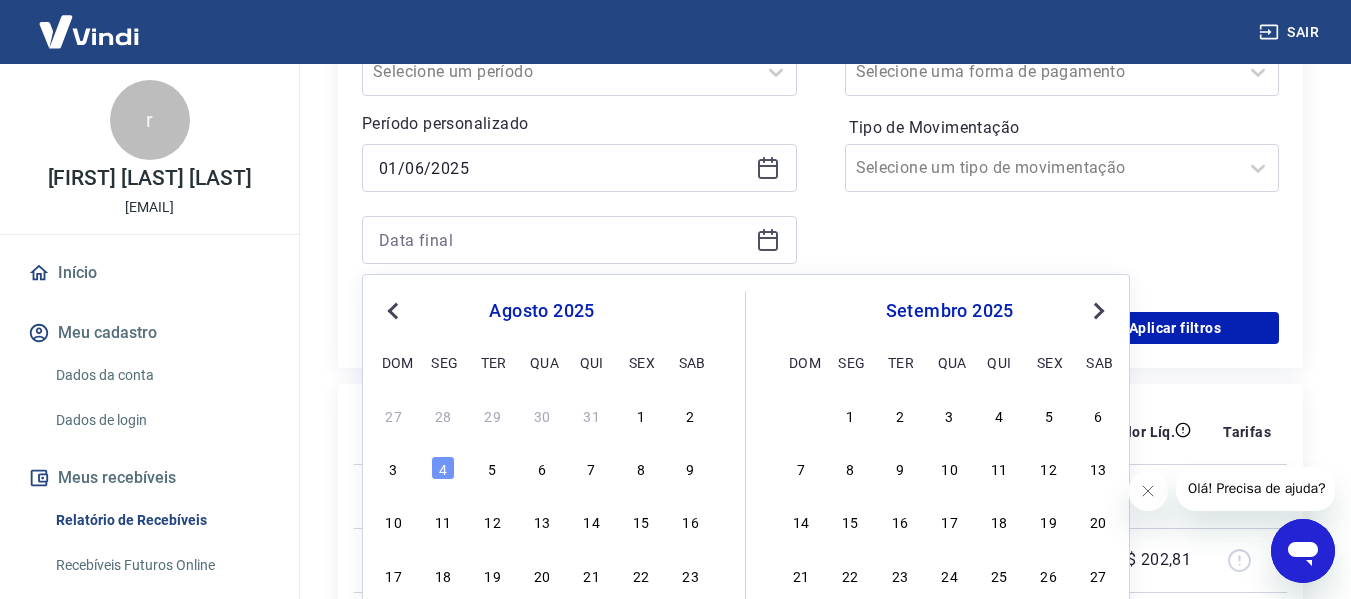 click on "Previous Month" at bounding box center (393, 311) 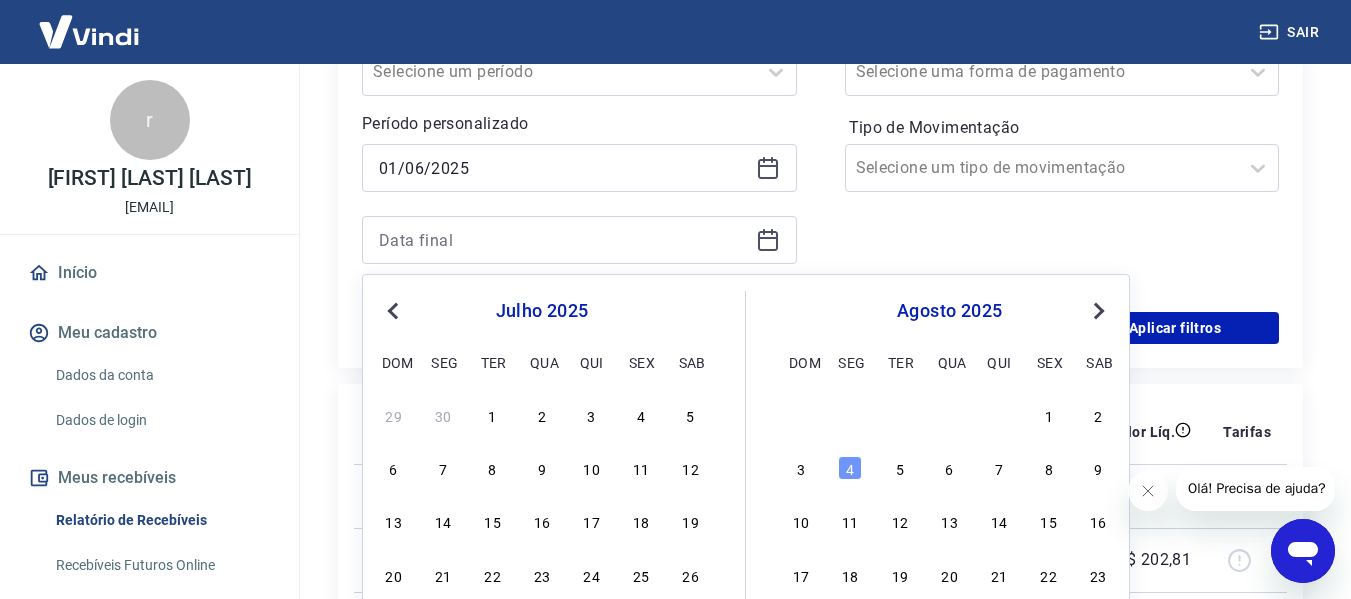 click on "Previous Month" at bounding box center [393, 311] 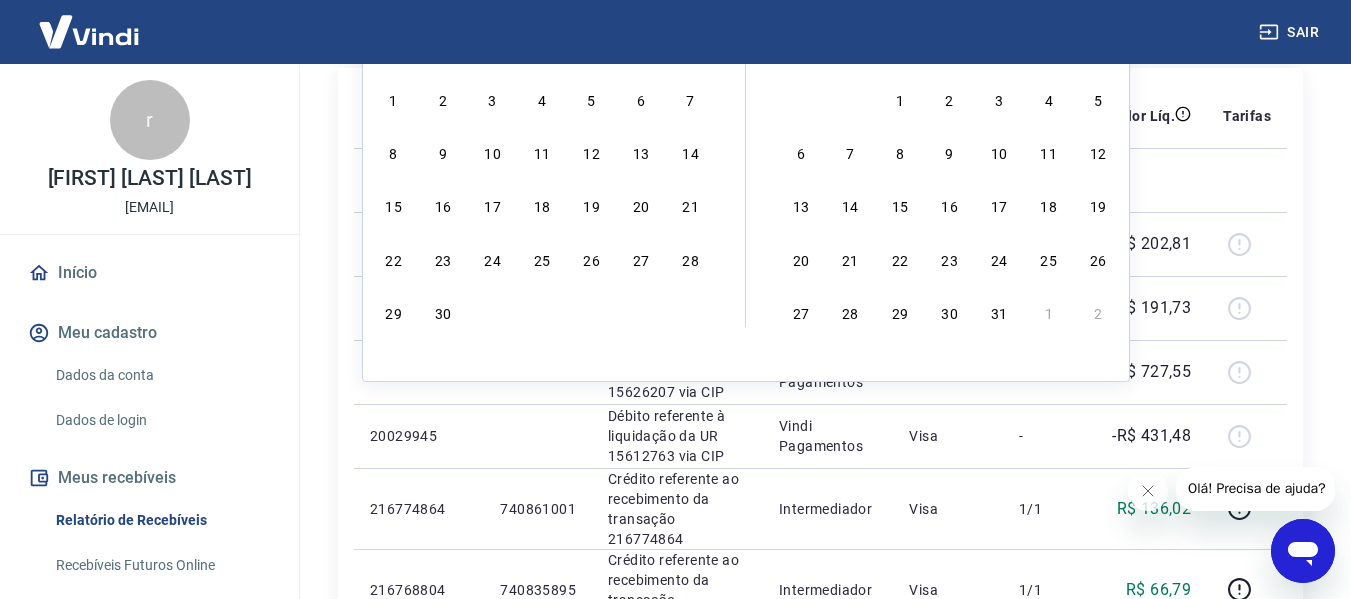 scroll, scrollTop: 754, scrollLeft: 0, axis: vertical 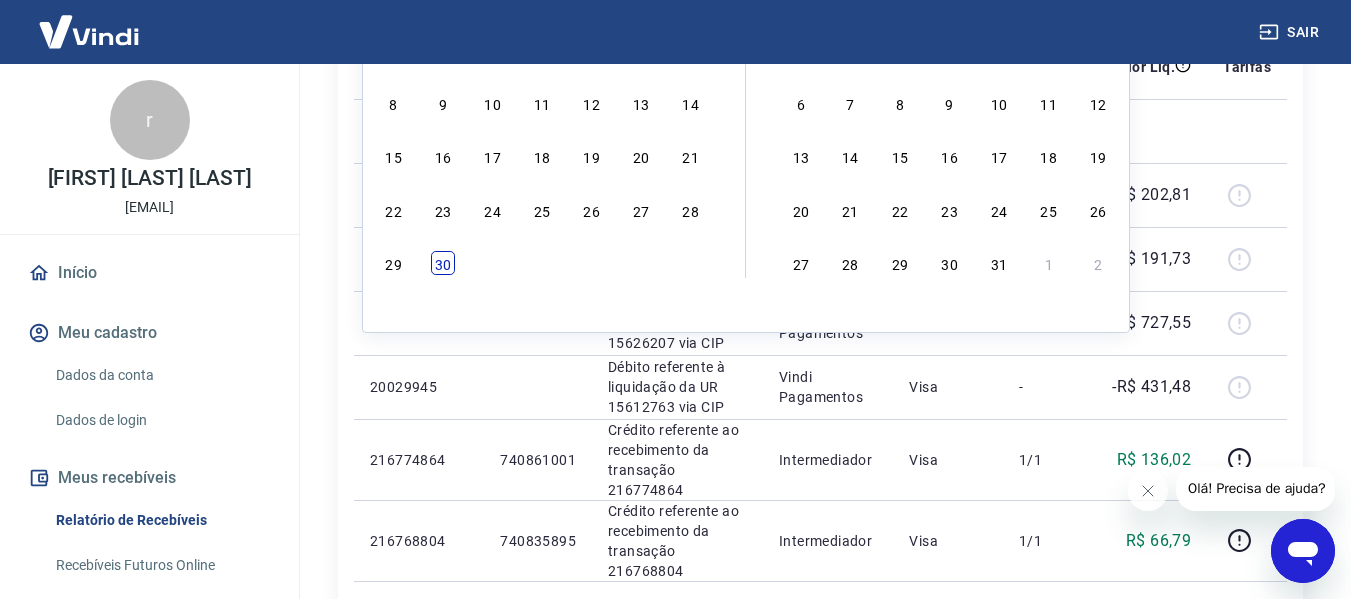 click on "30" at bounding box center [443, 263] 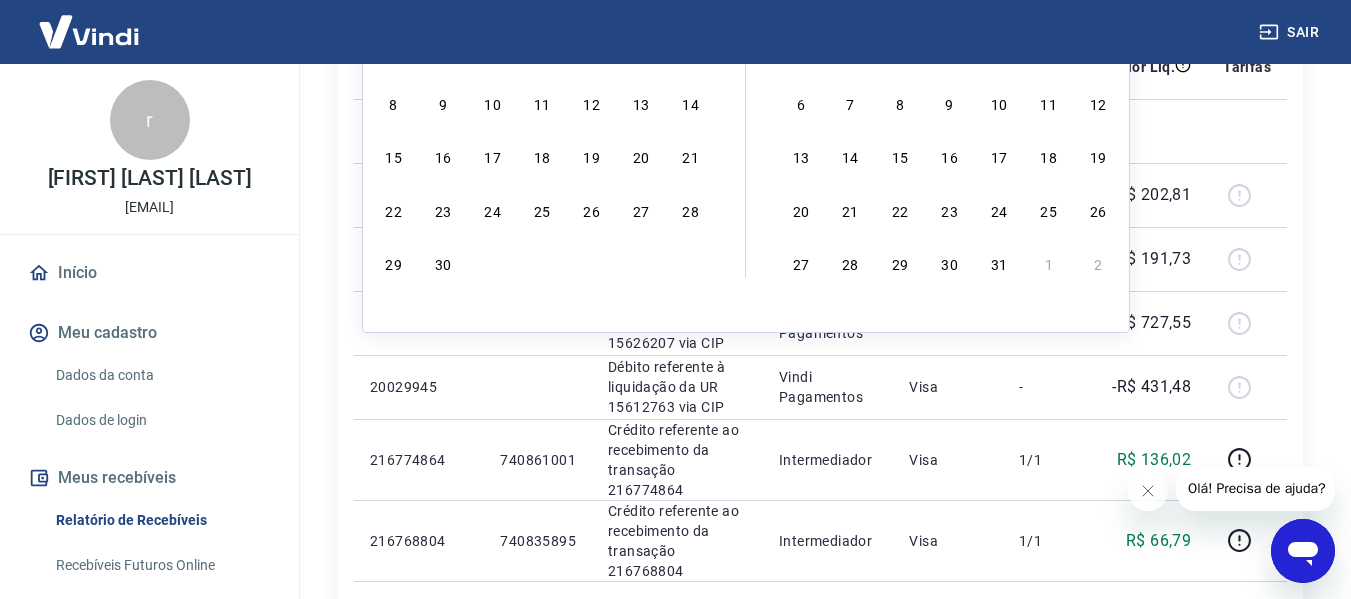 type on "30/06/2025" 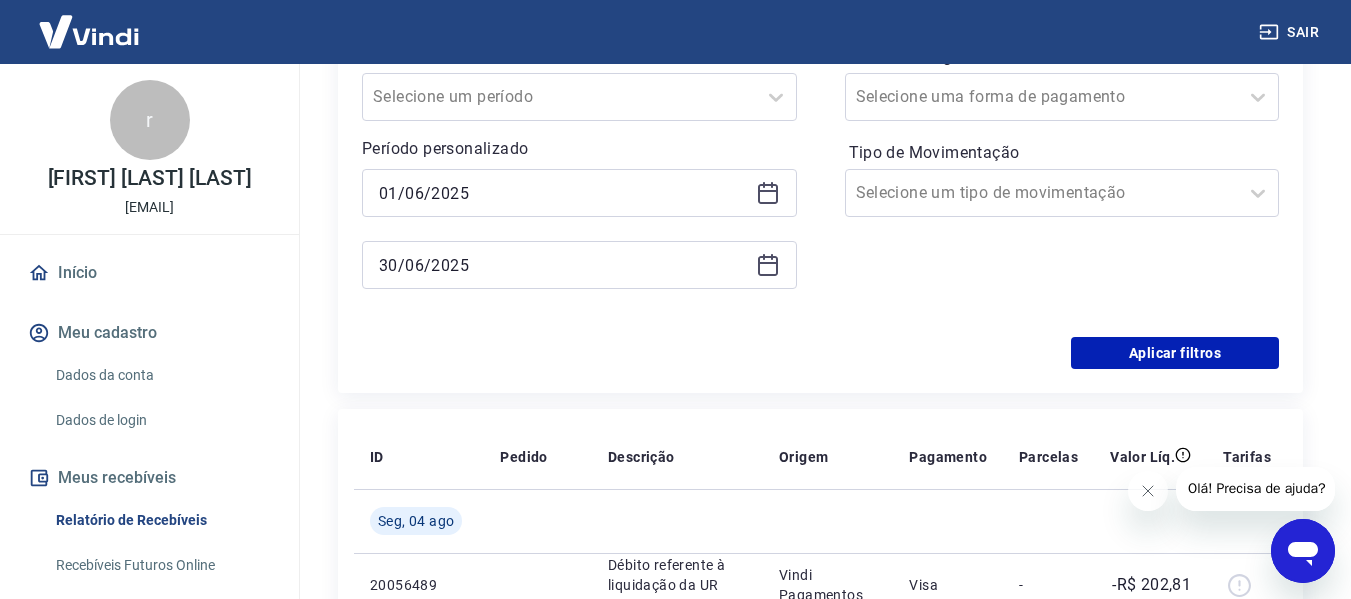 scroll, scrollTop: 295, scrollLeft: 0, axis: vertical 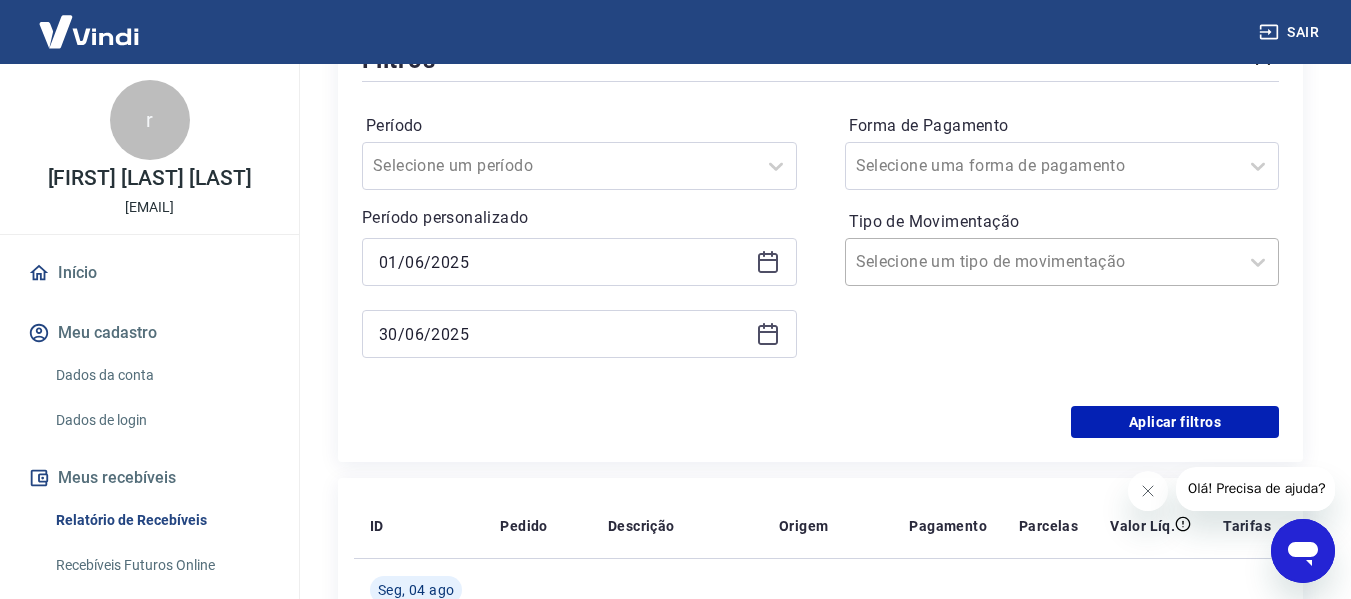 click at bounding box center [1042, 262] 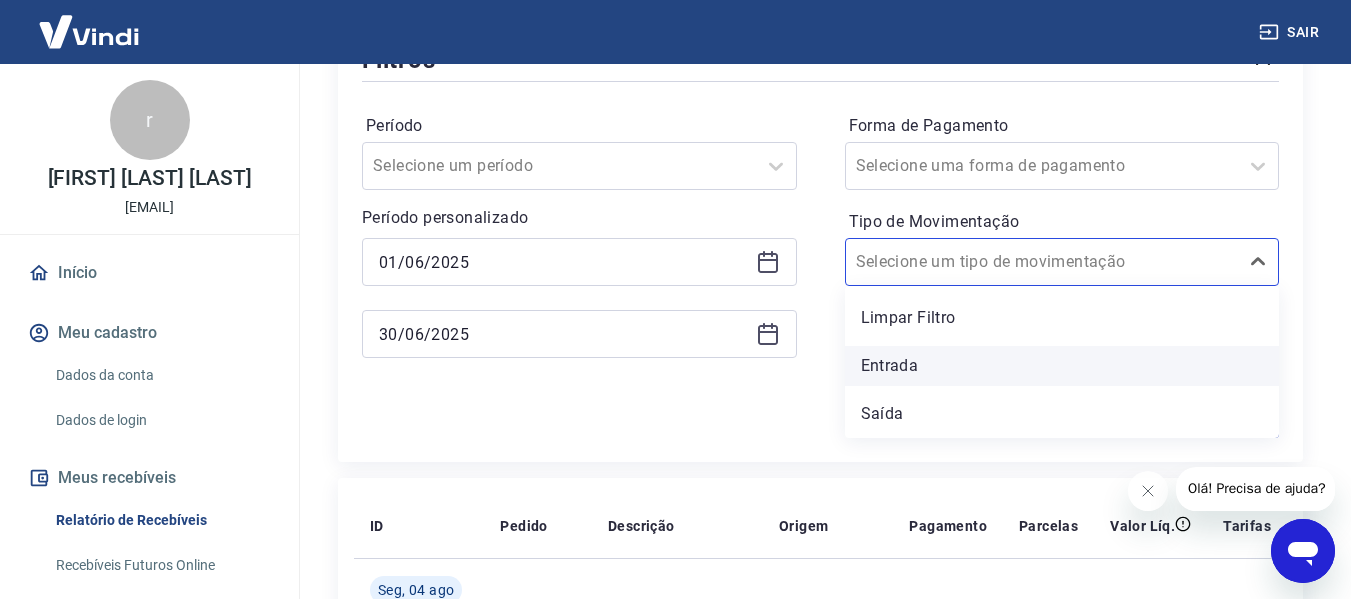 click on "Entrada" at bounding box center (1062, 366) 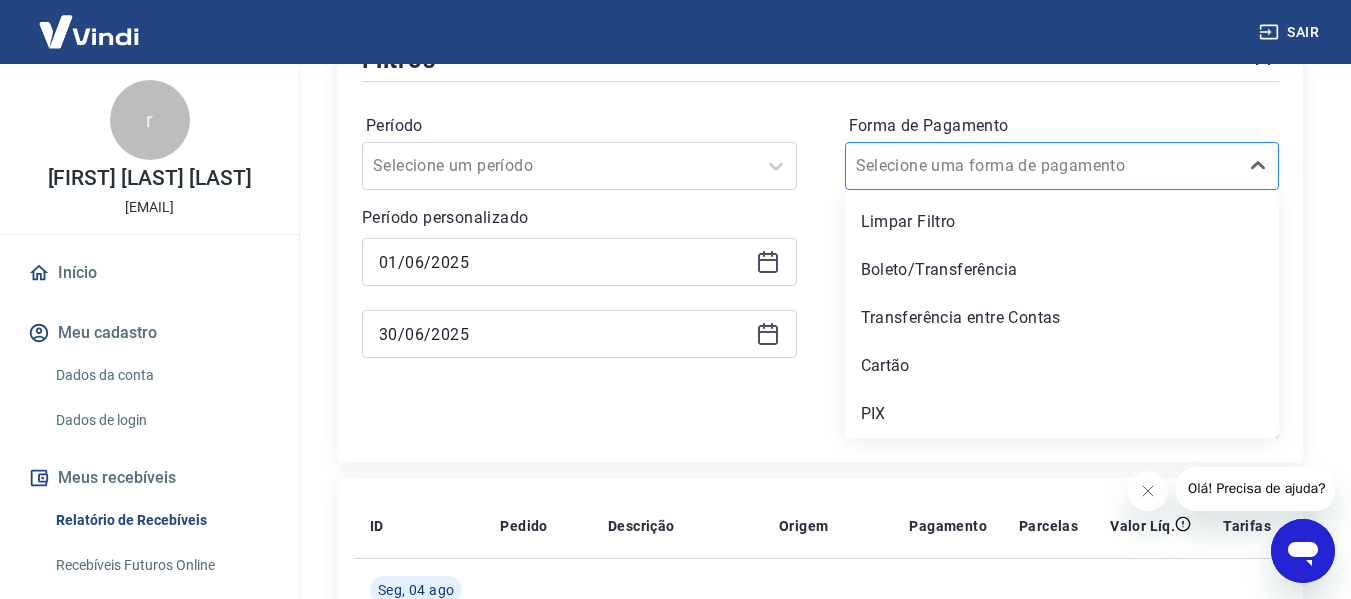 click at bounding box center (1042, 166) 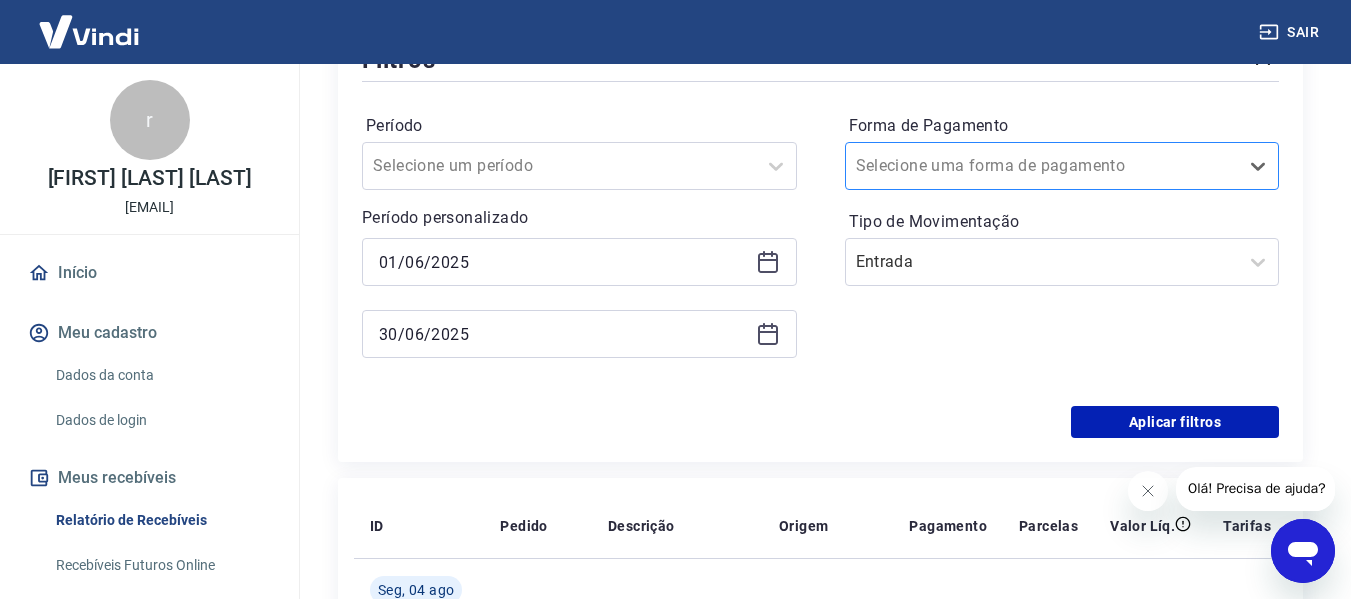 click at bounding box center [1042, 166] 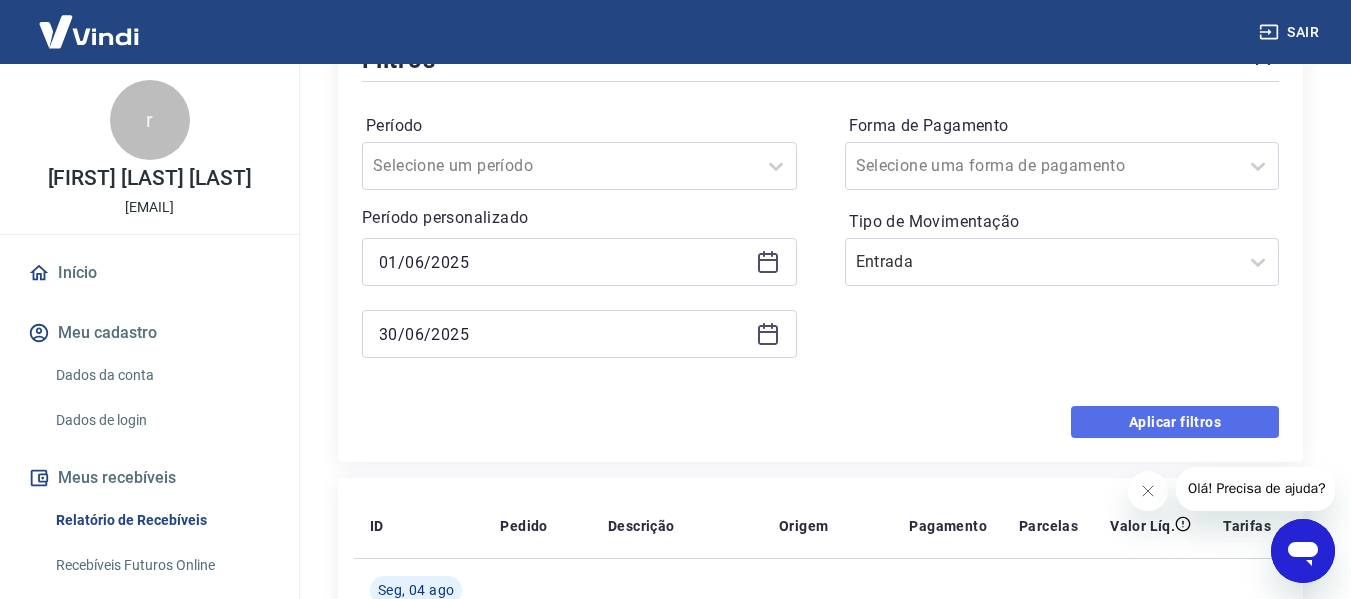 click on "Aplicar filtros" at bounding box center (1175, 422) 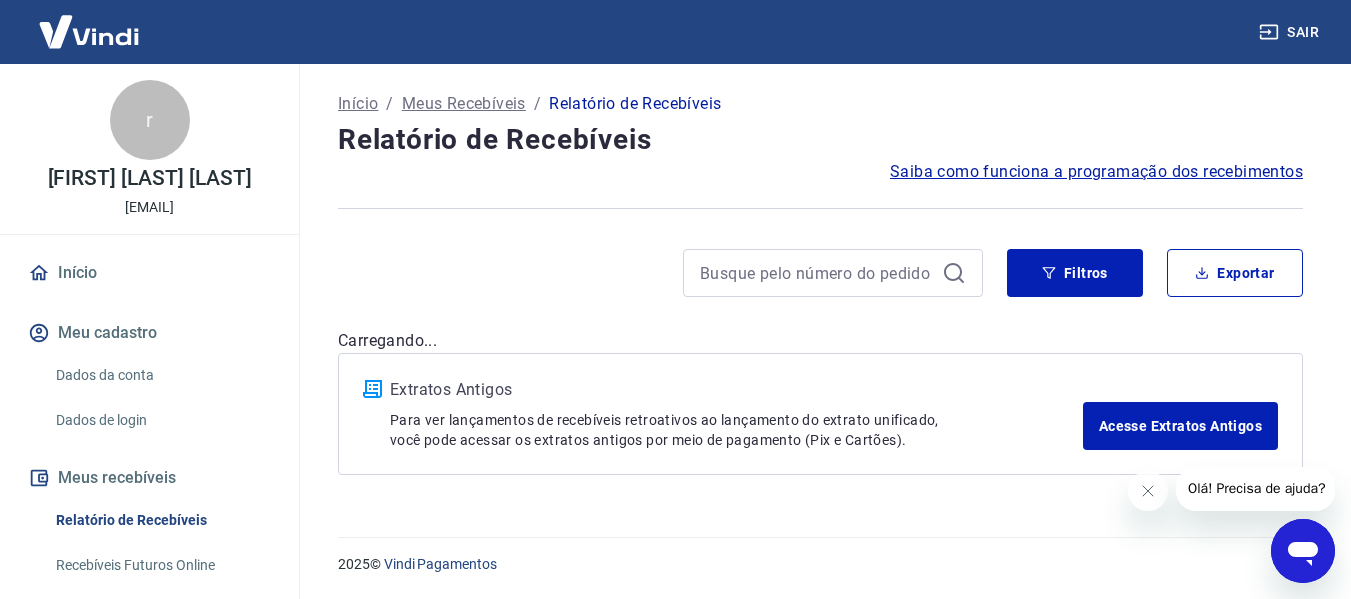 scroll, scrollTop: 0, scrollLeft: 0, axis: both 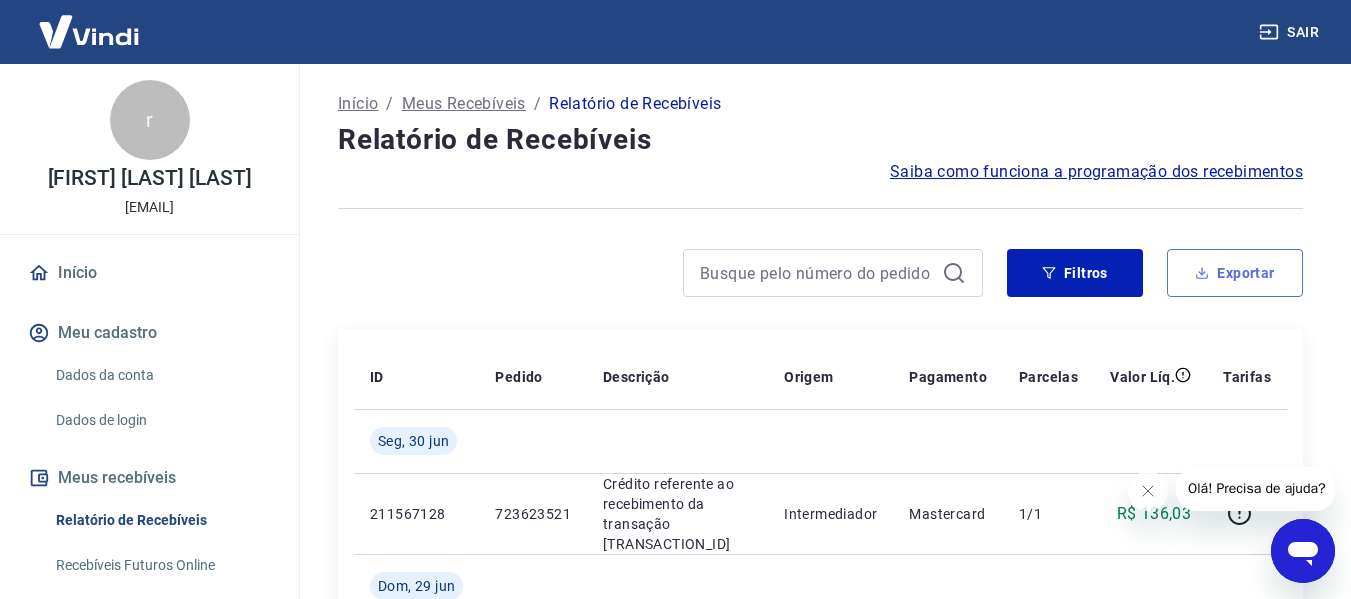 click on "Exportar" at bounding box center (1235, 273) 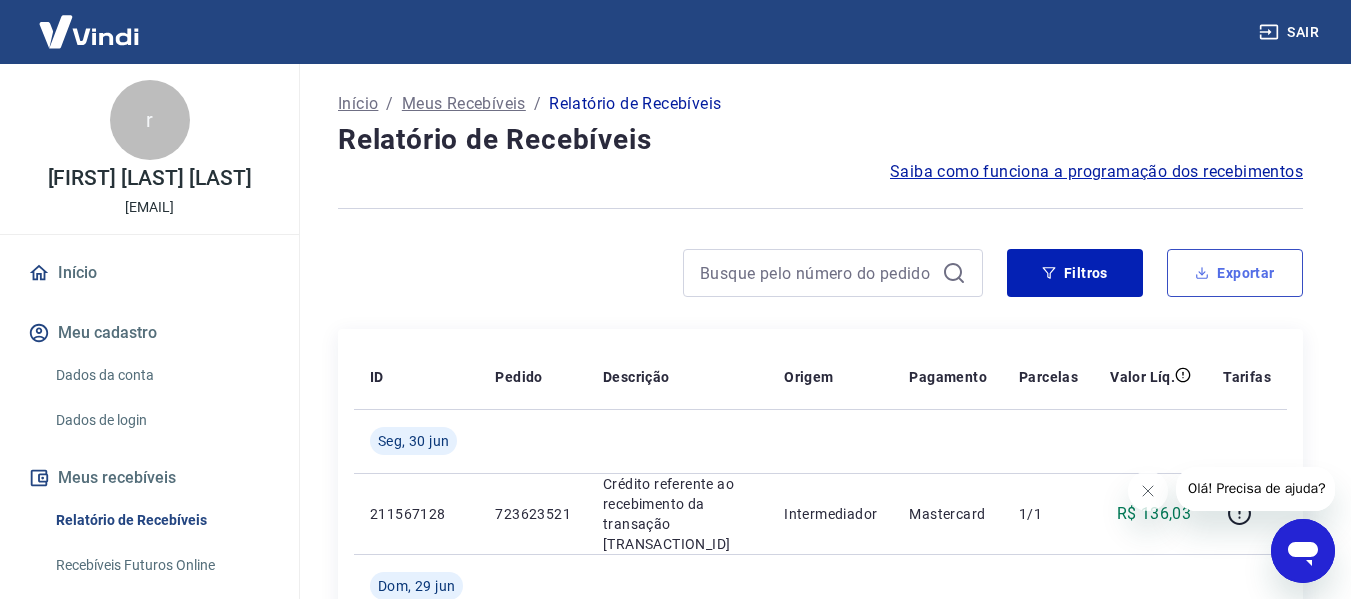 type on "01/06/2025" 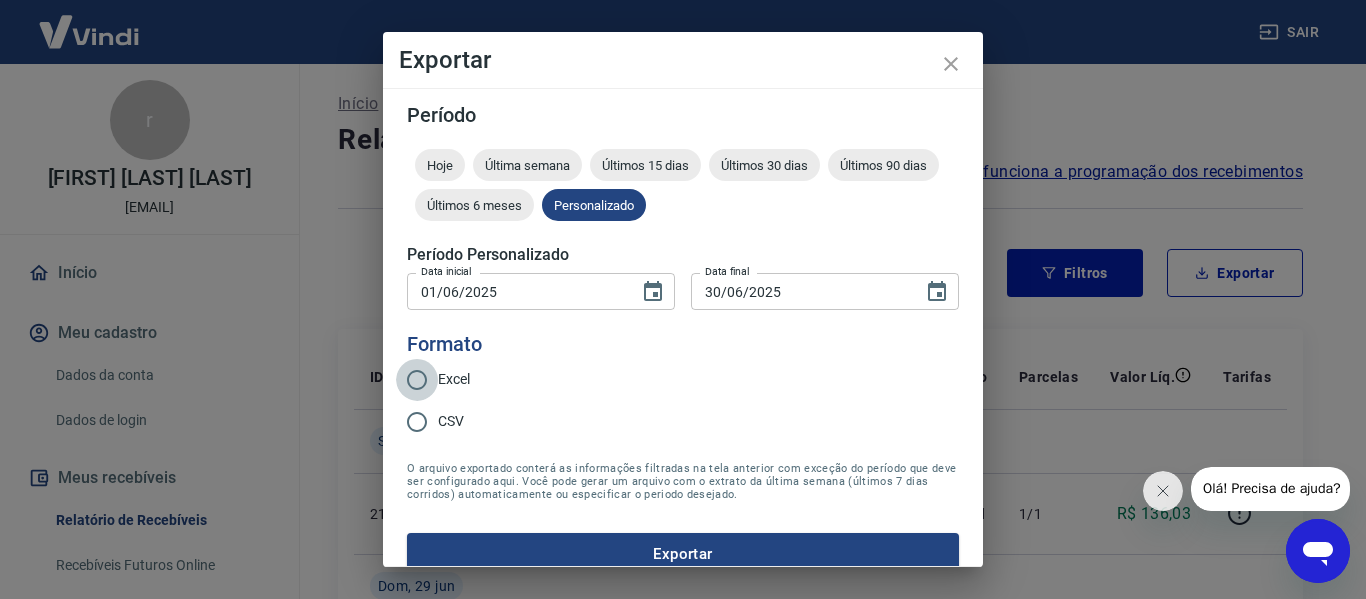 click on "Excel" at bounding box center (417, 380) 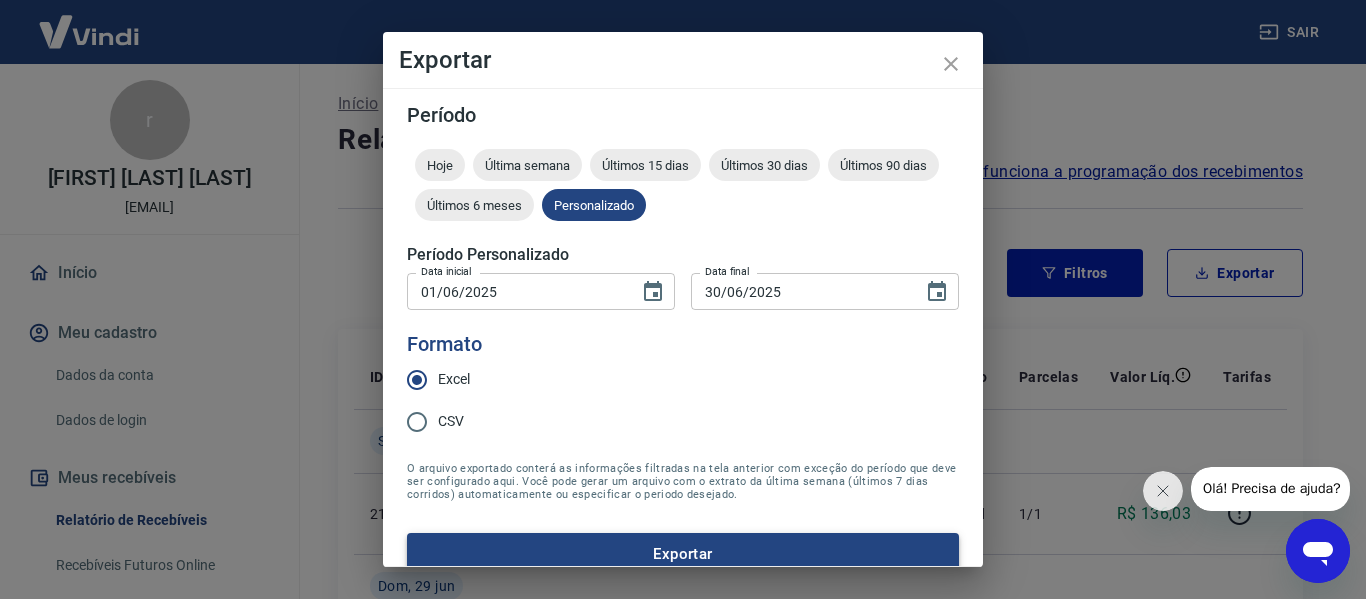 click on "Exportar" at bounding box center (683, 554) 